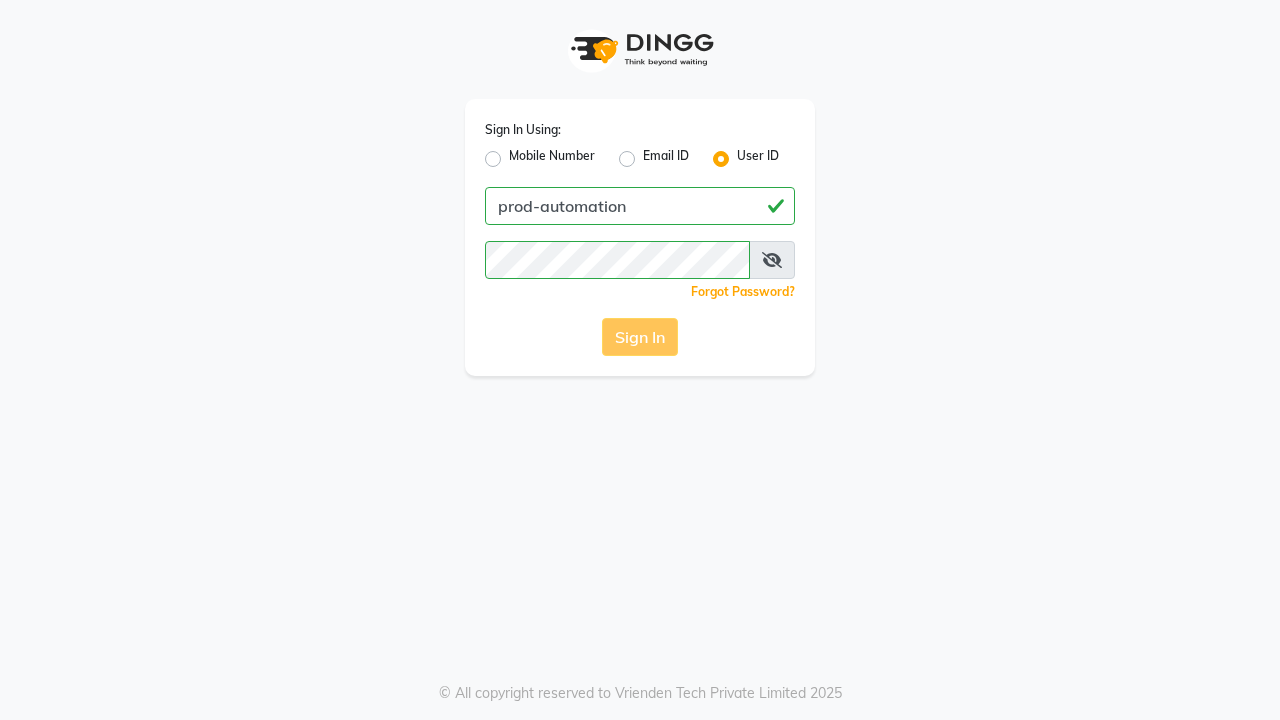scroll, scrollTop: 0, scrollLeft: 0, axis: both 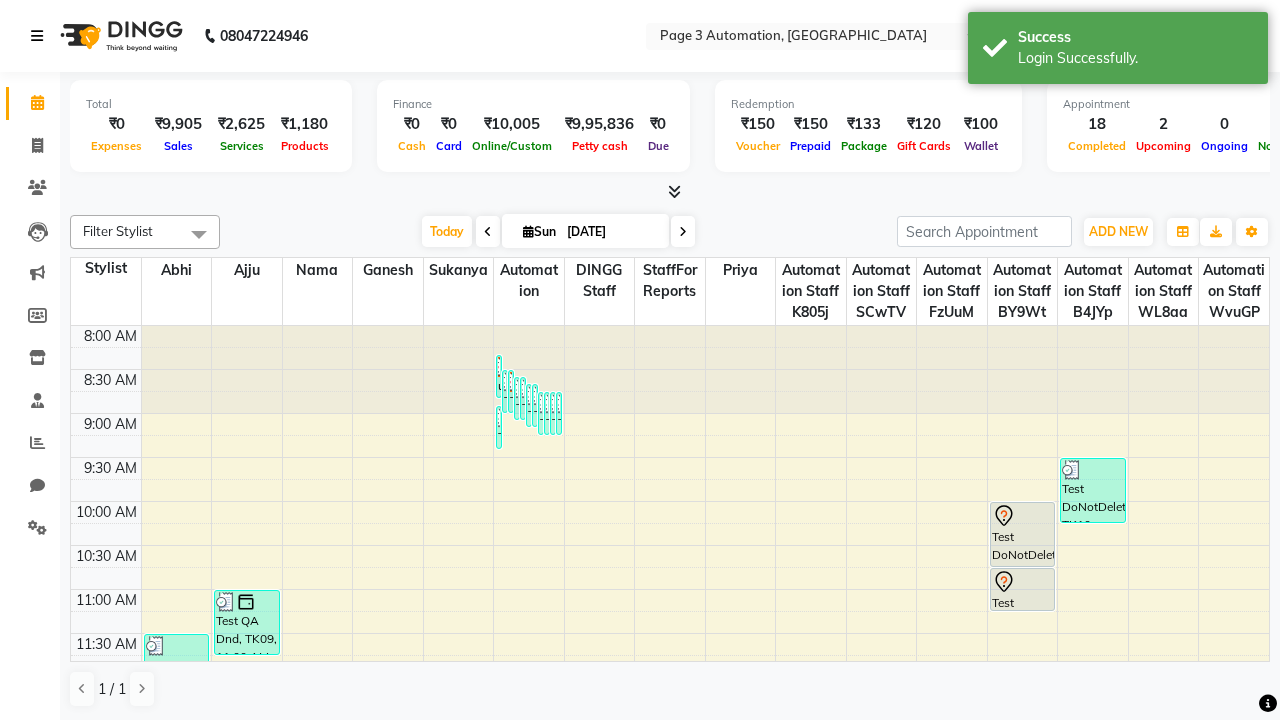click at bounding box center [37, 36] 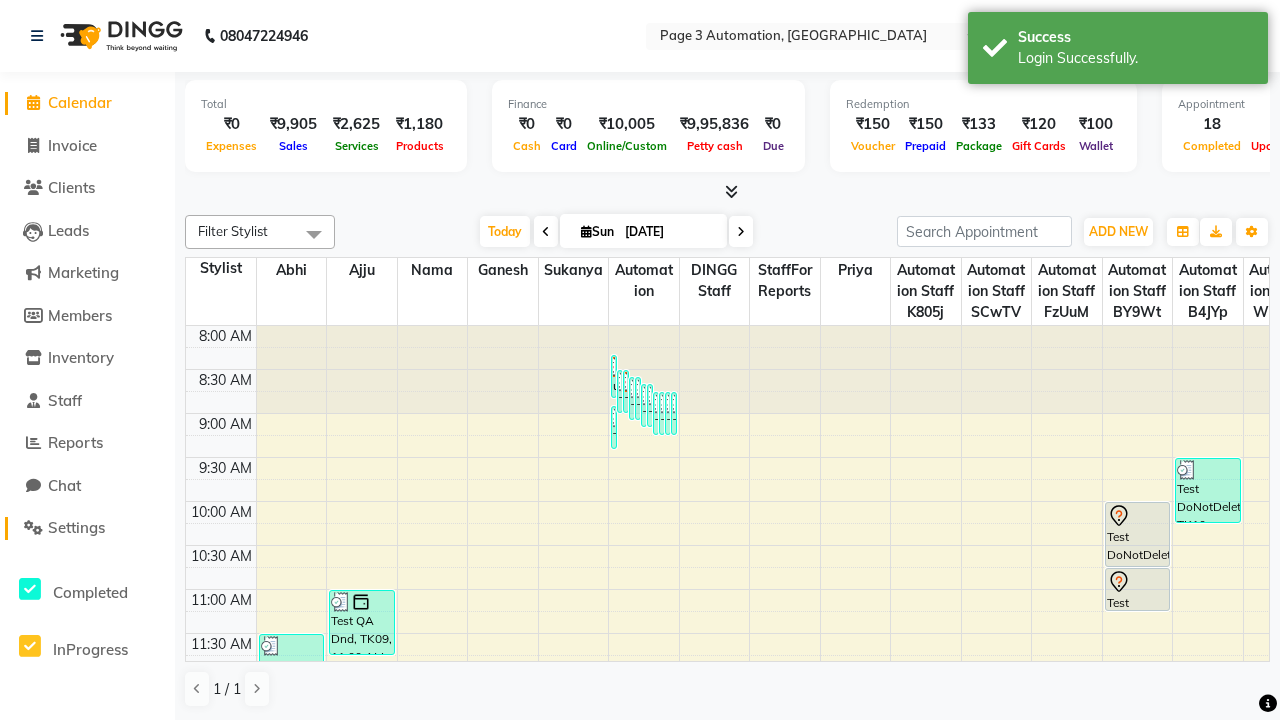 click on "Settings" 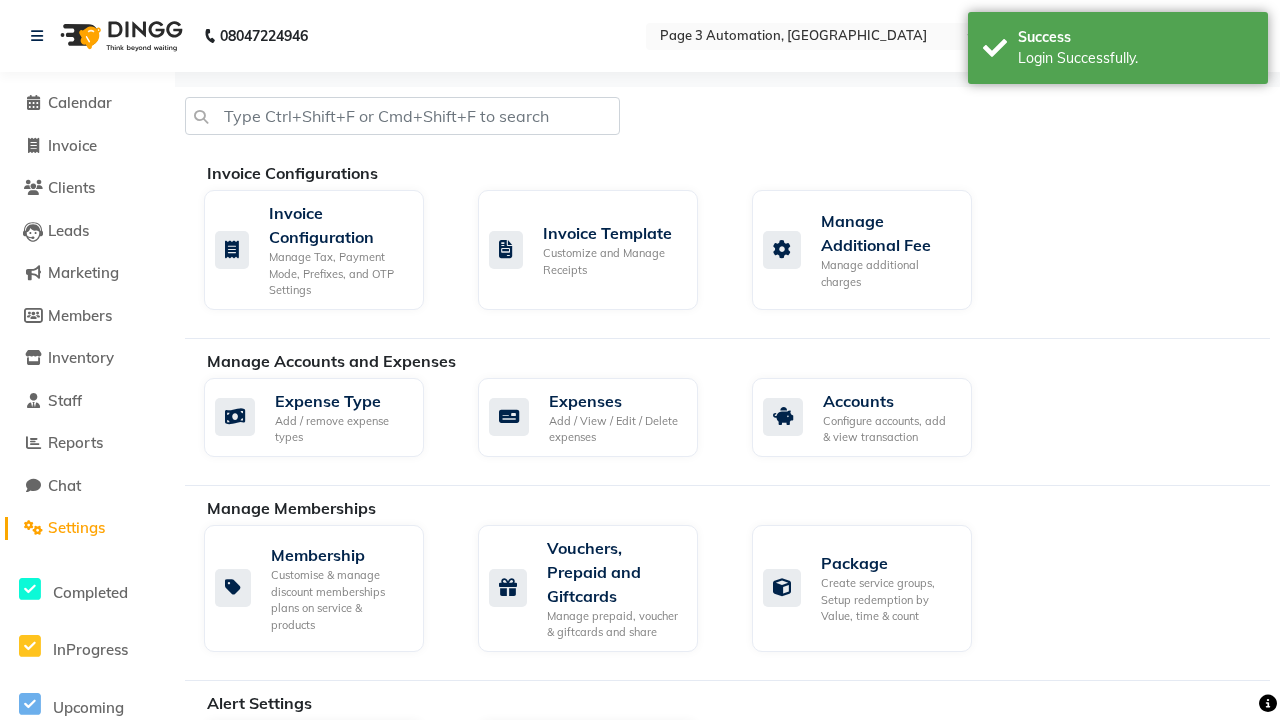 click on "Business Hours" 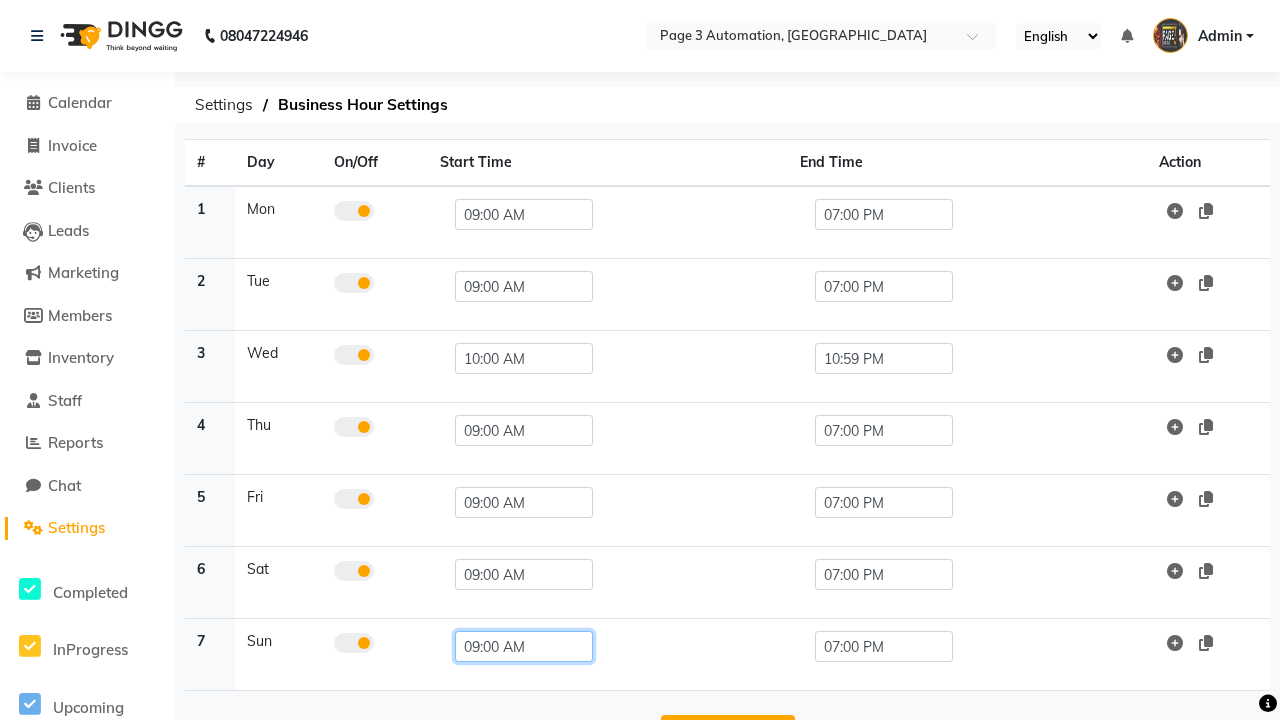 click on "09:00 AM" 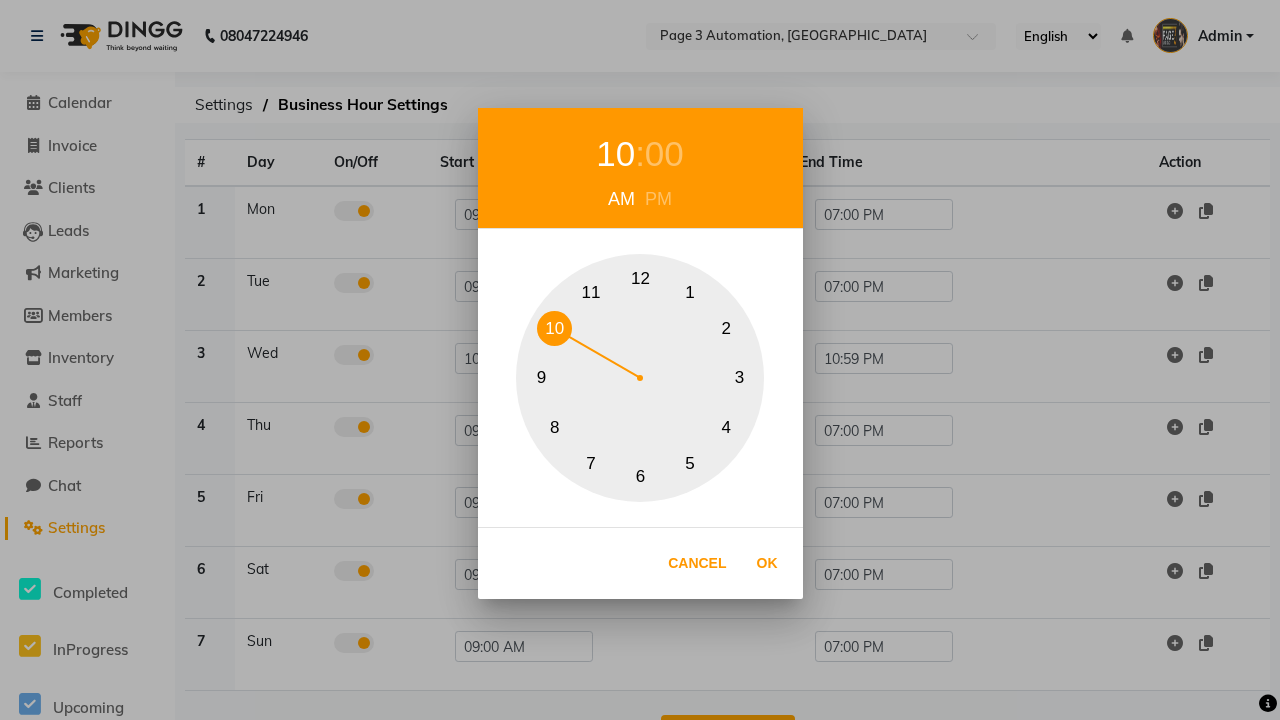 click on "00" at bounding box center (664, 154) 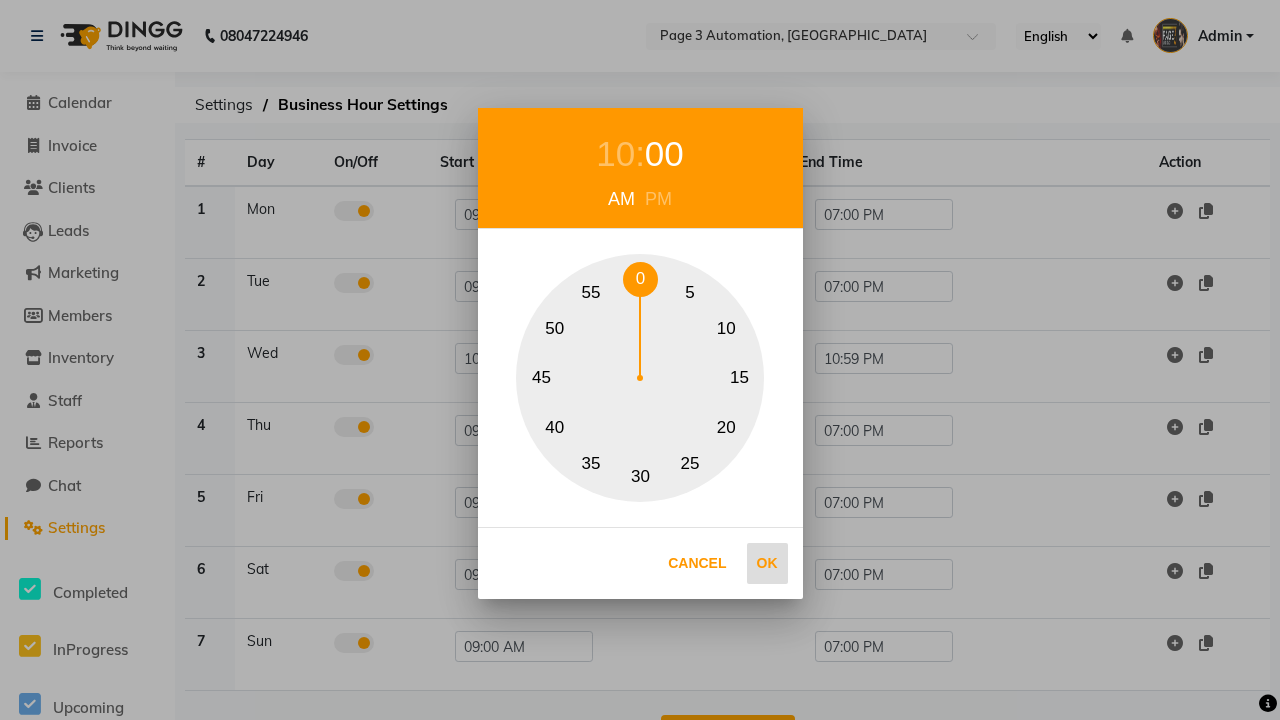 click on "Ok" at bounding box center (767, 563) 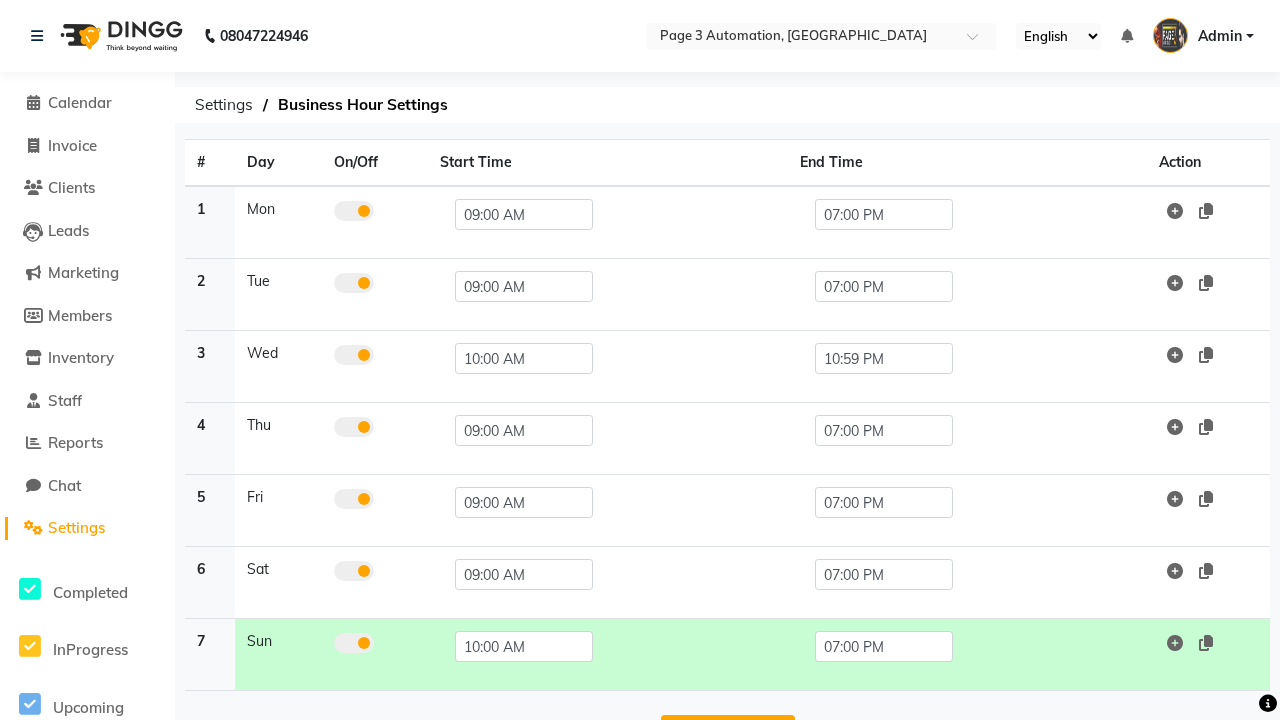 scroll, scrollTop: 63, scrollLeft: 0, axis: vertical 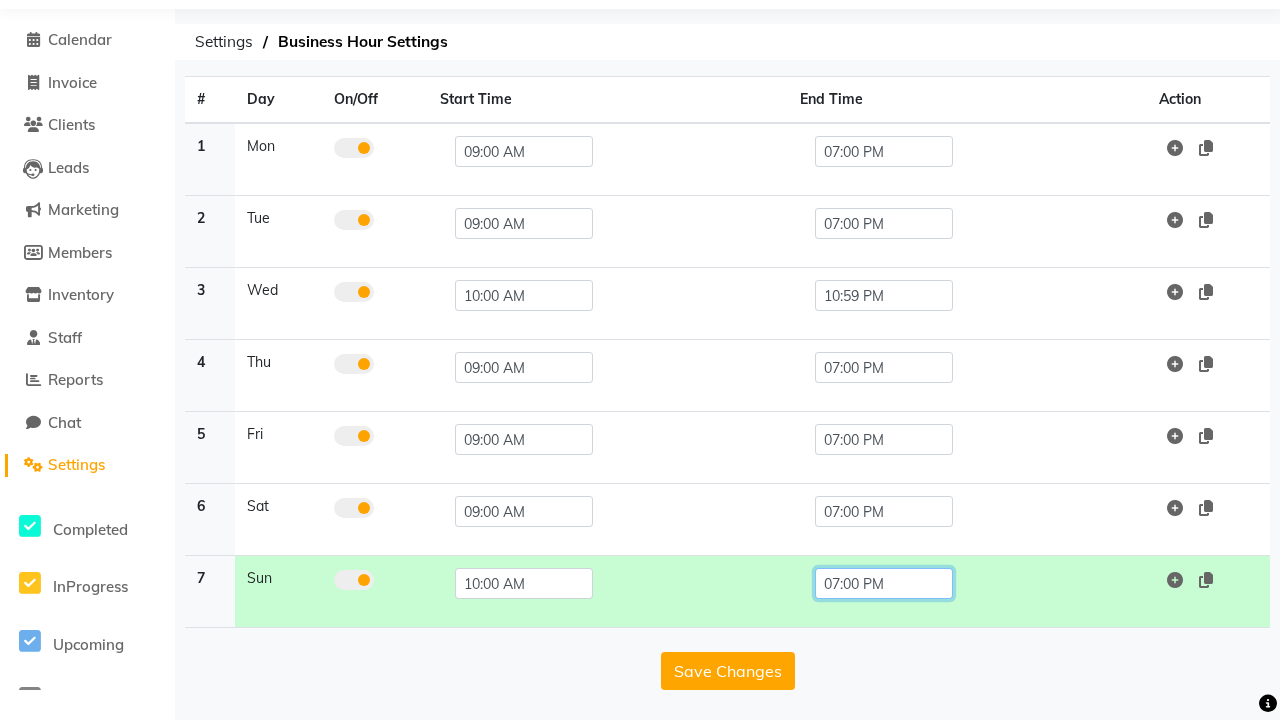 click on "07:00 PM" 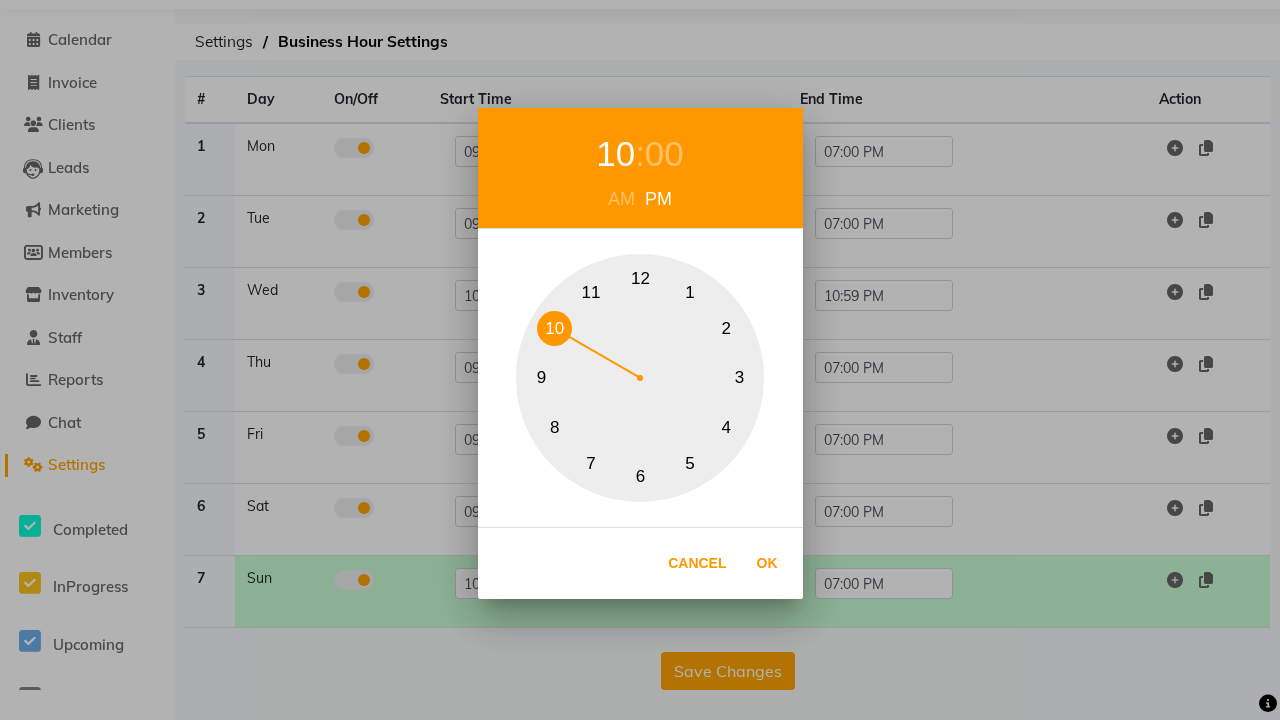 click on "00" at bounding box center (664, 154) 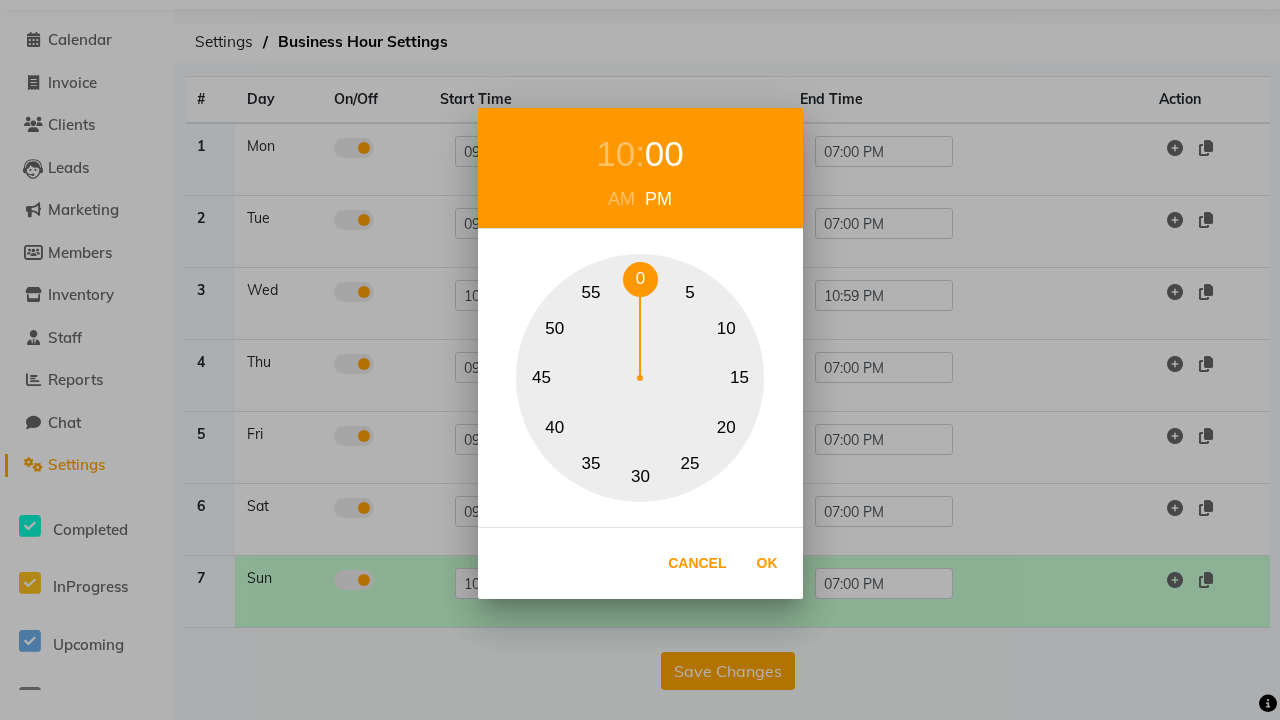 click on "0" at bounding box center [640, 279] 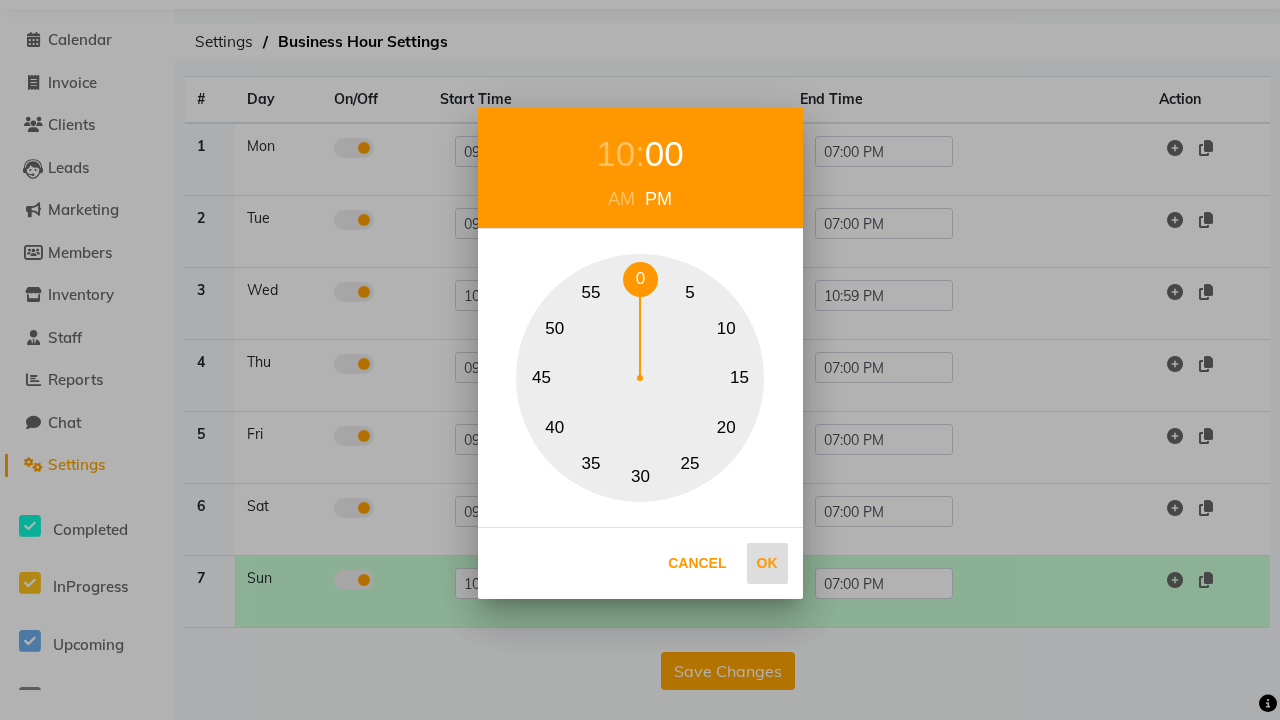 click on "Ok" at bounding box center [767, 563] 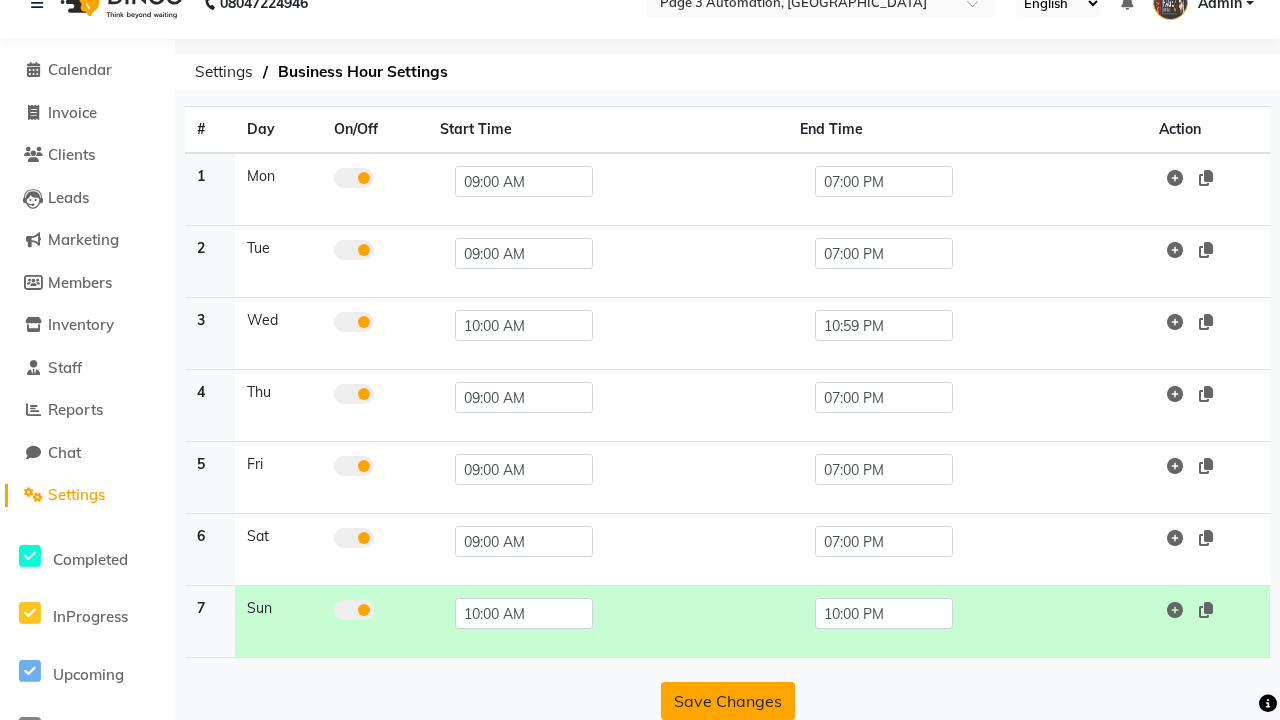 click on "Save Changes" 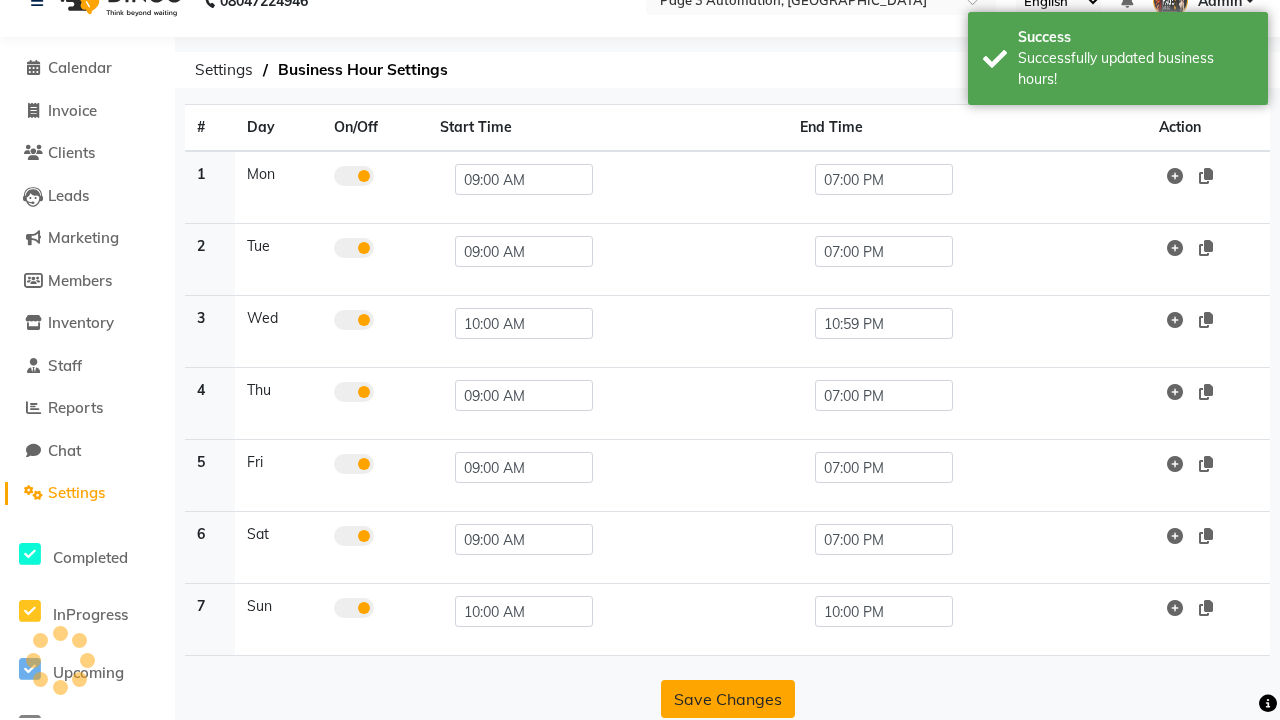 scroll, scrollTop: 63, scrollLeft: 0, axis: vertical 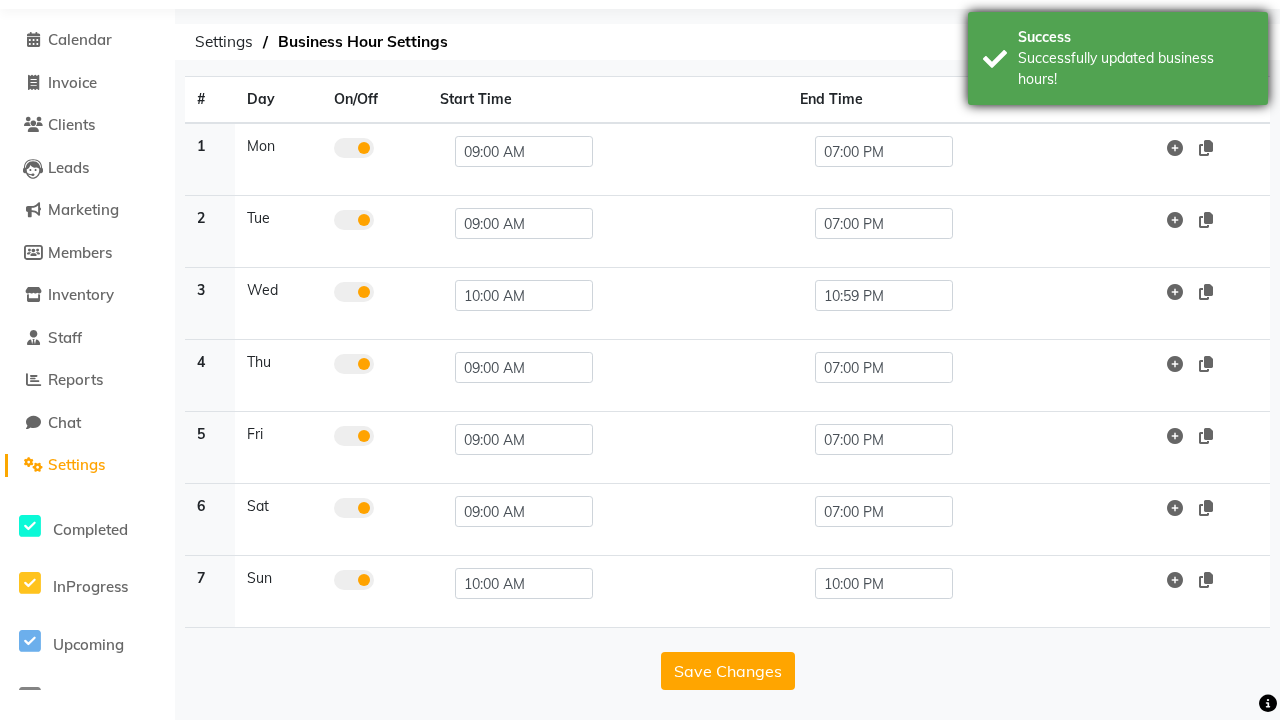 click on "Successfully updated business hours!" at bounding box center (1135, 69) 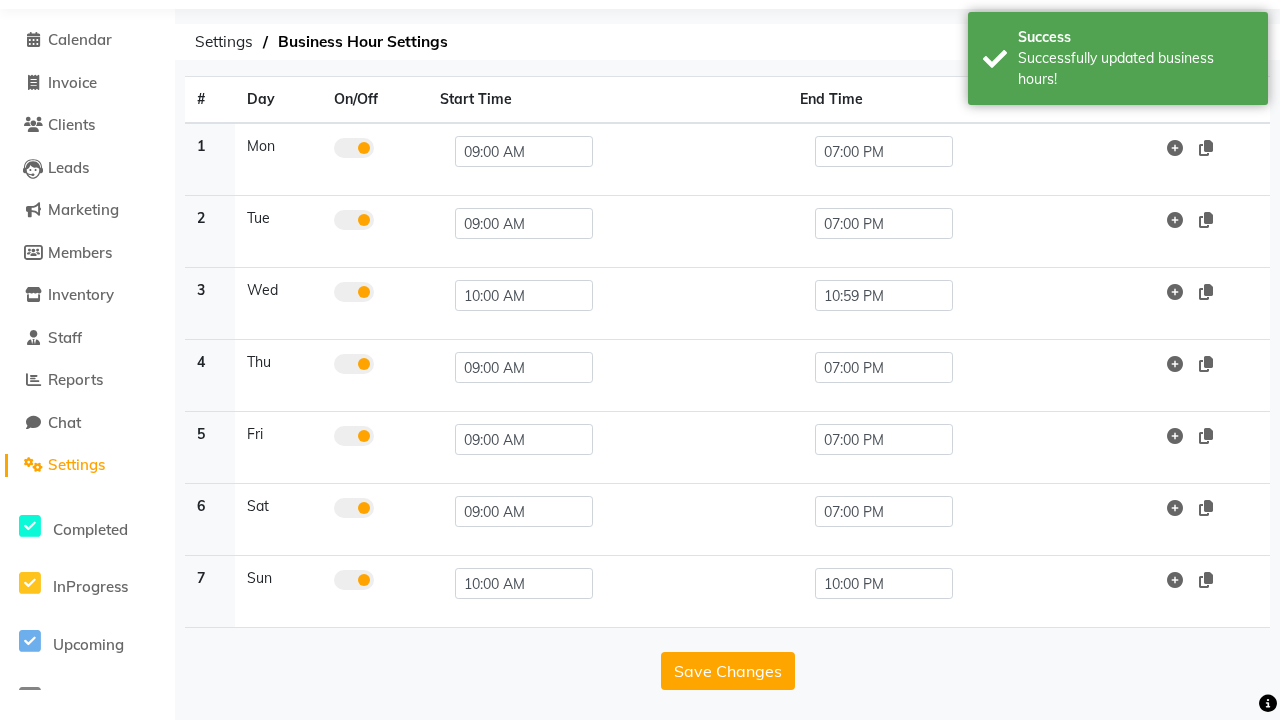 click at bounding box center [37, -27] 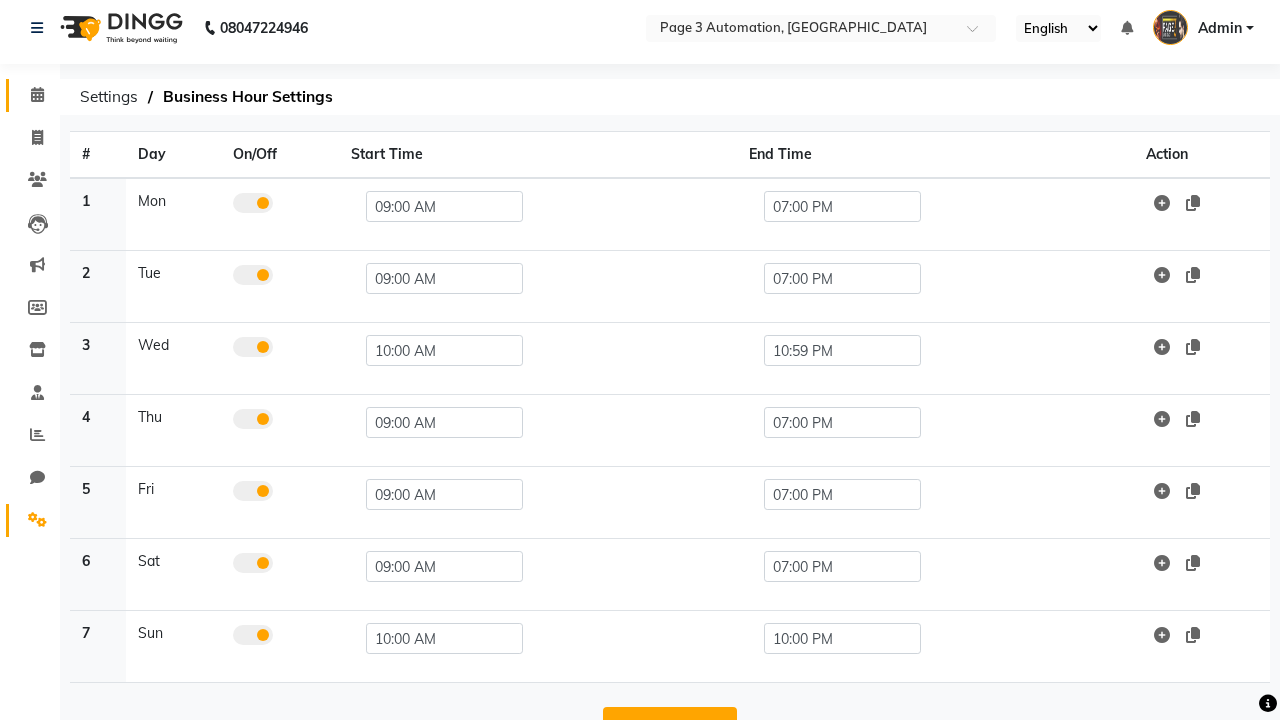 click 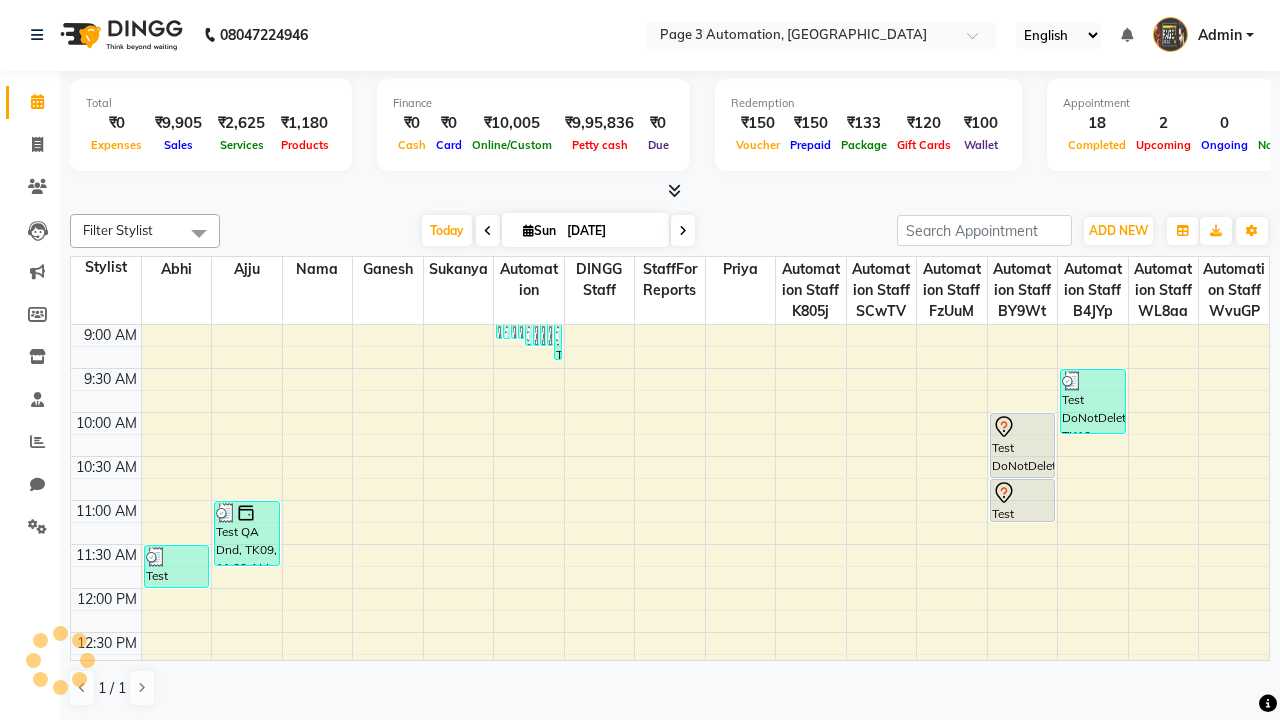 scroll, scrollTop: 0, scrollLeft: 0, axis: both 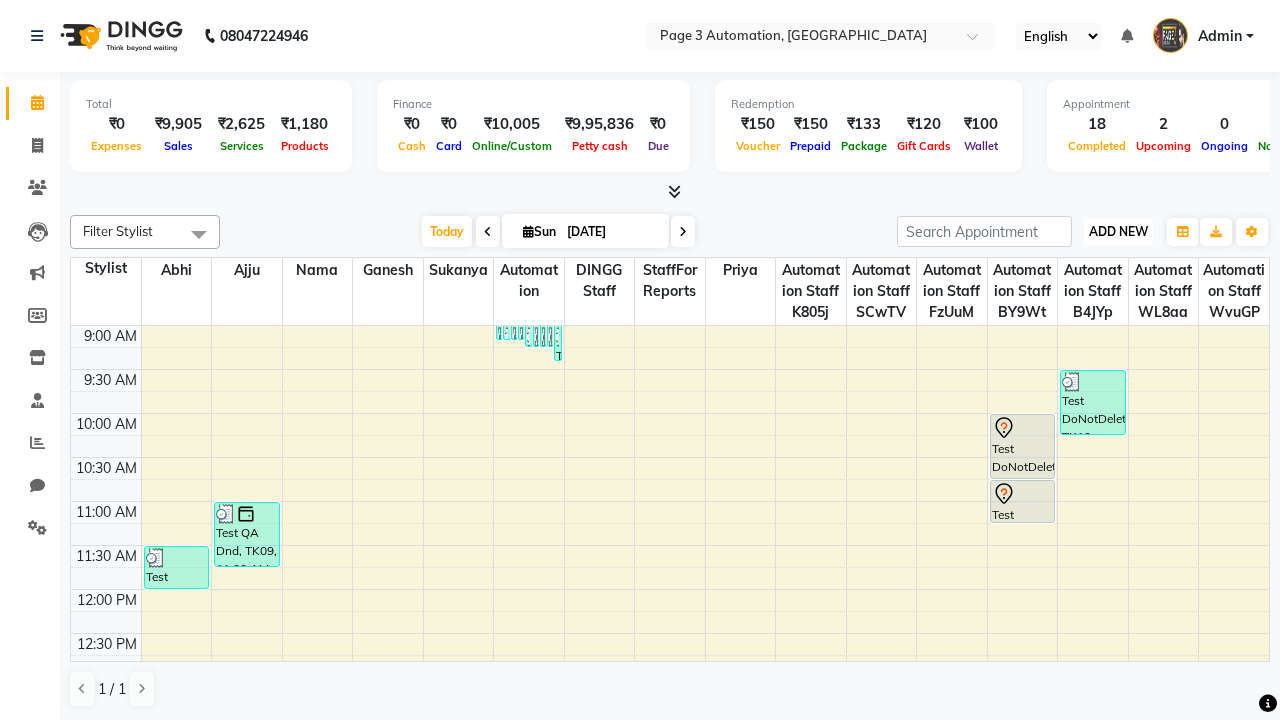 click on "ADD NEW" at bounding box center (1118, 231) 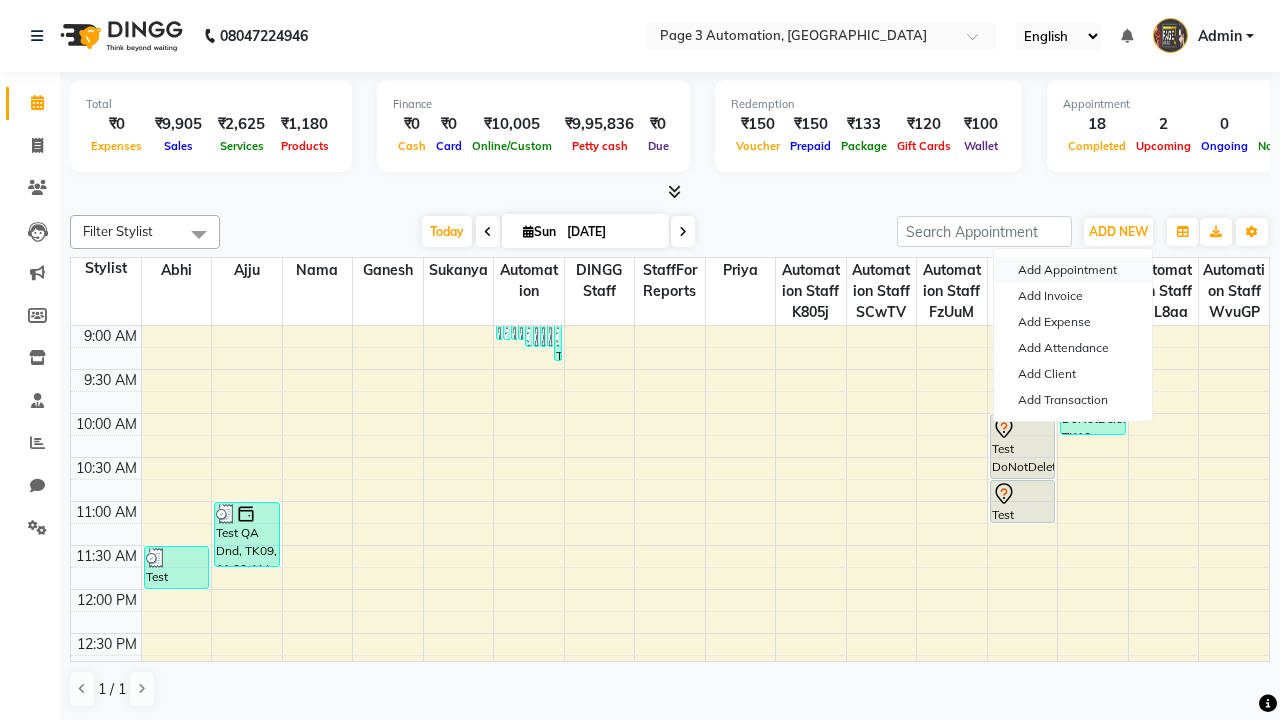 click on "Add Appointment" at bounding box center (1073, 270) 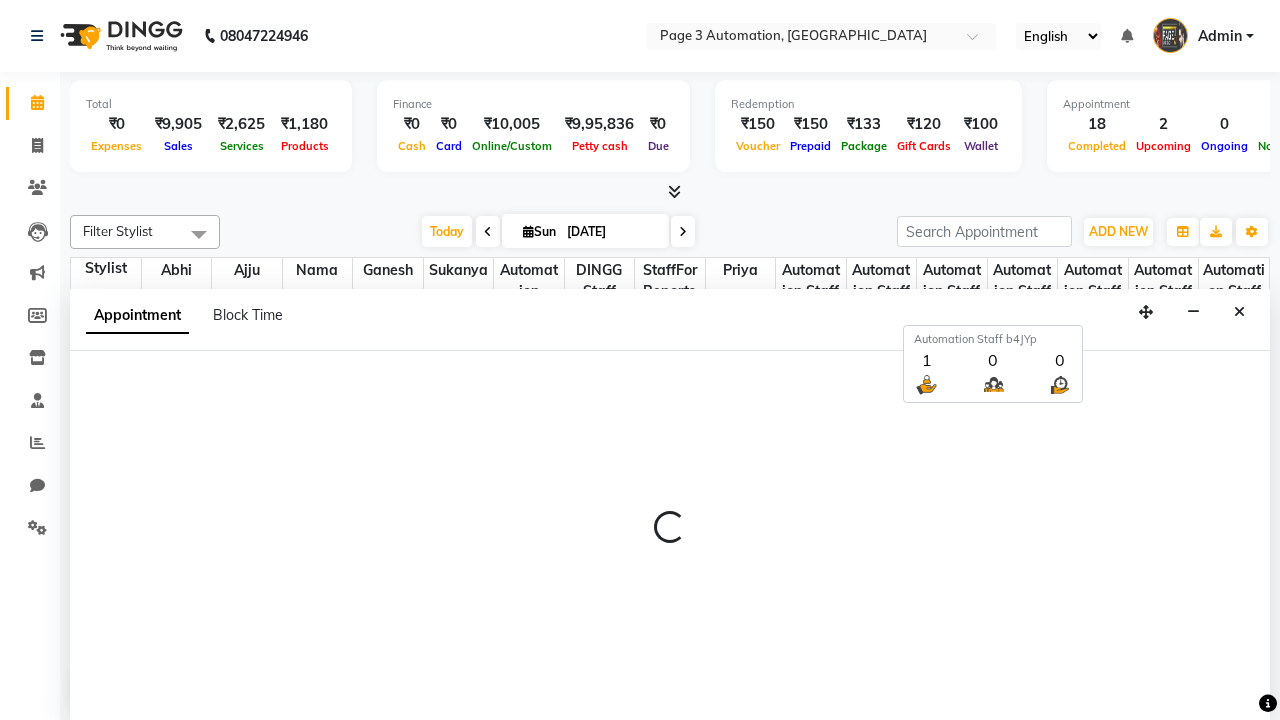 scroll, scrollTop: 1, scrollLeft: 0, axis: vertical 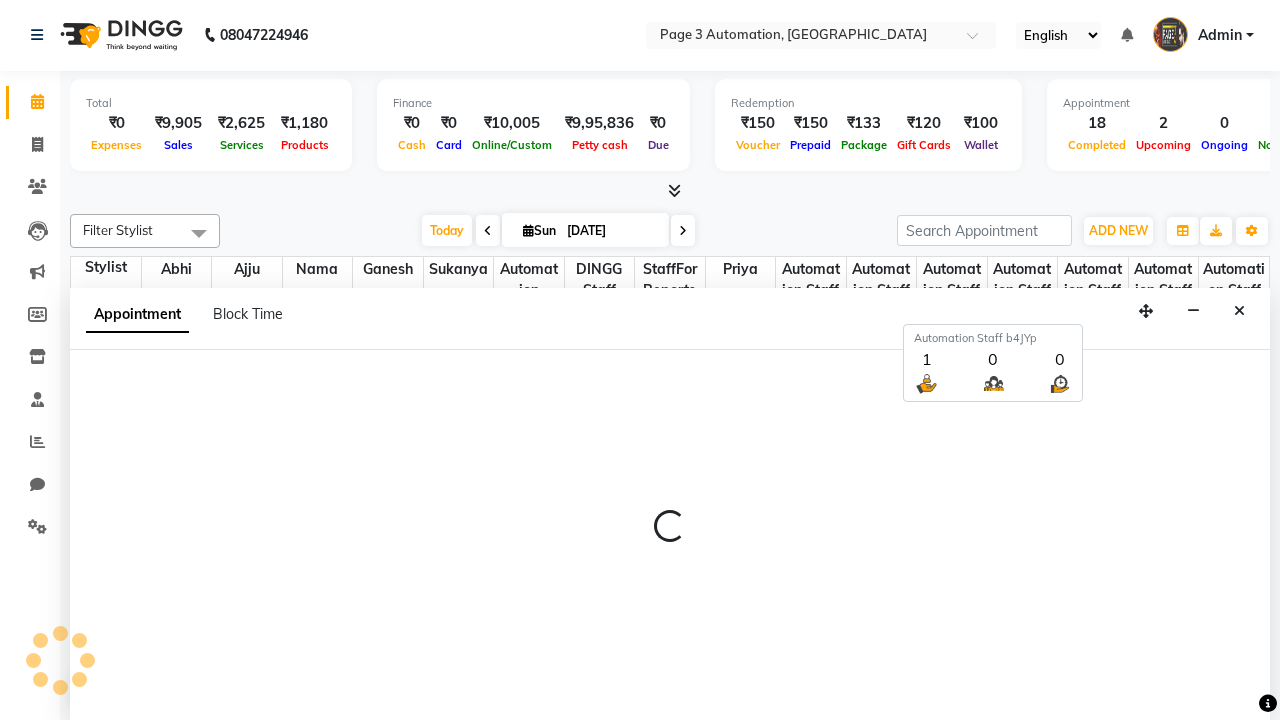 select on "tentative" 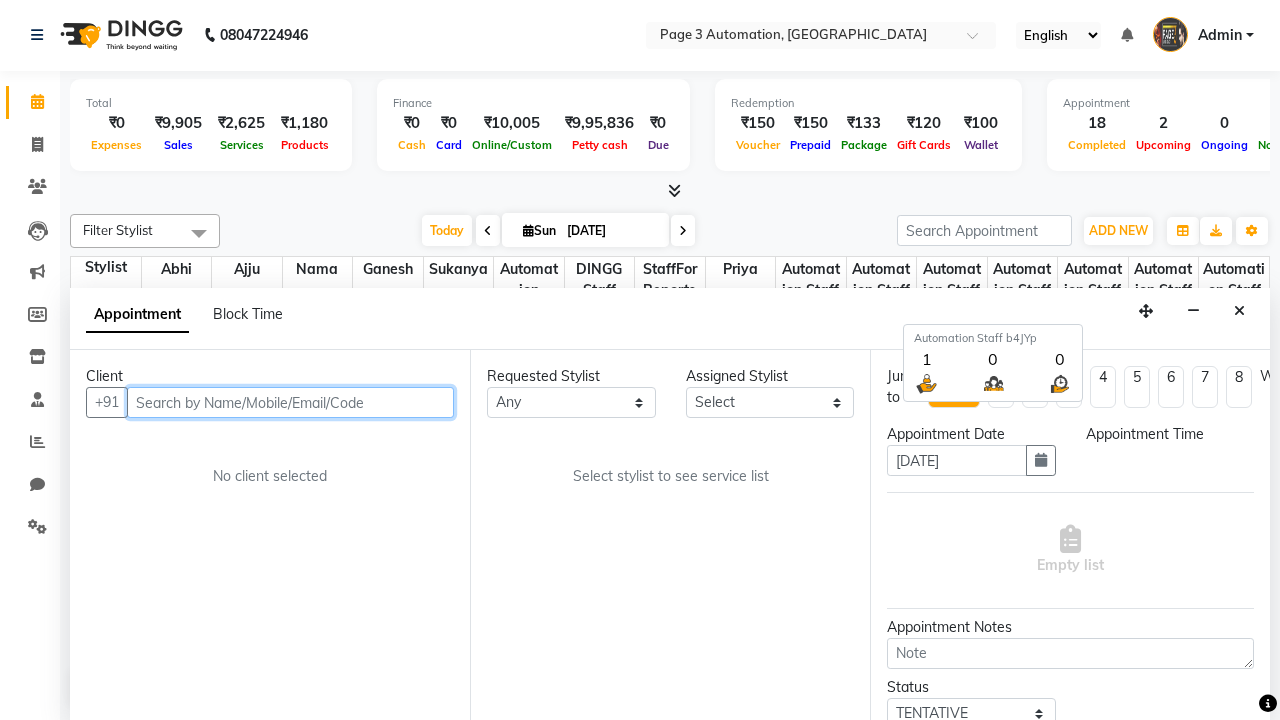 select on "600" 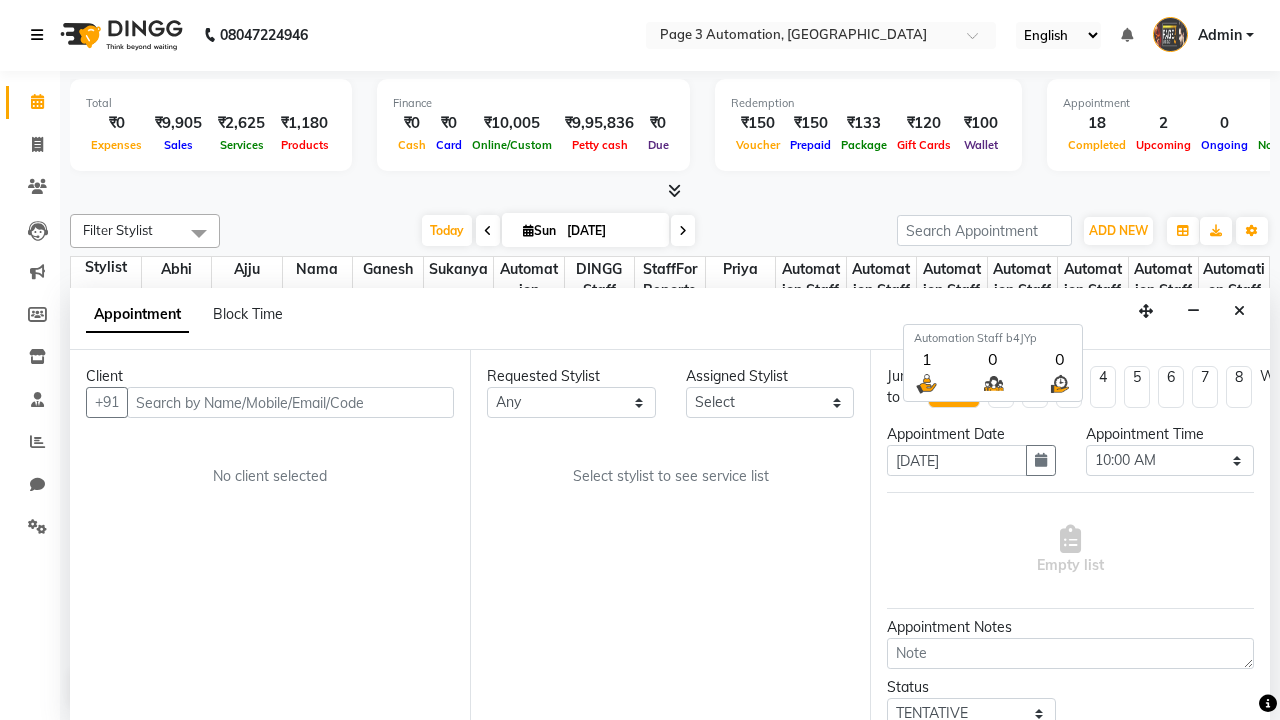 click at bounding box center [37, 35] 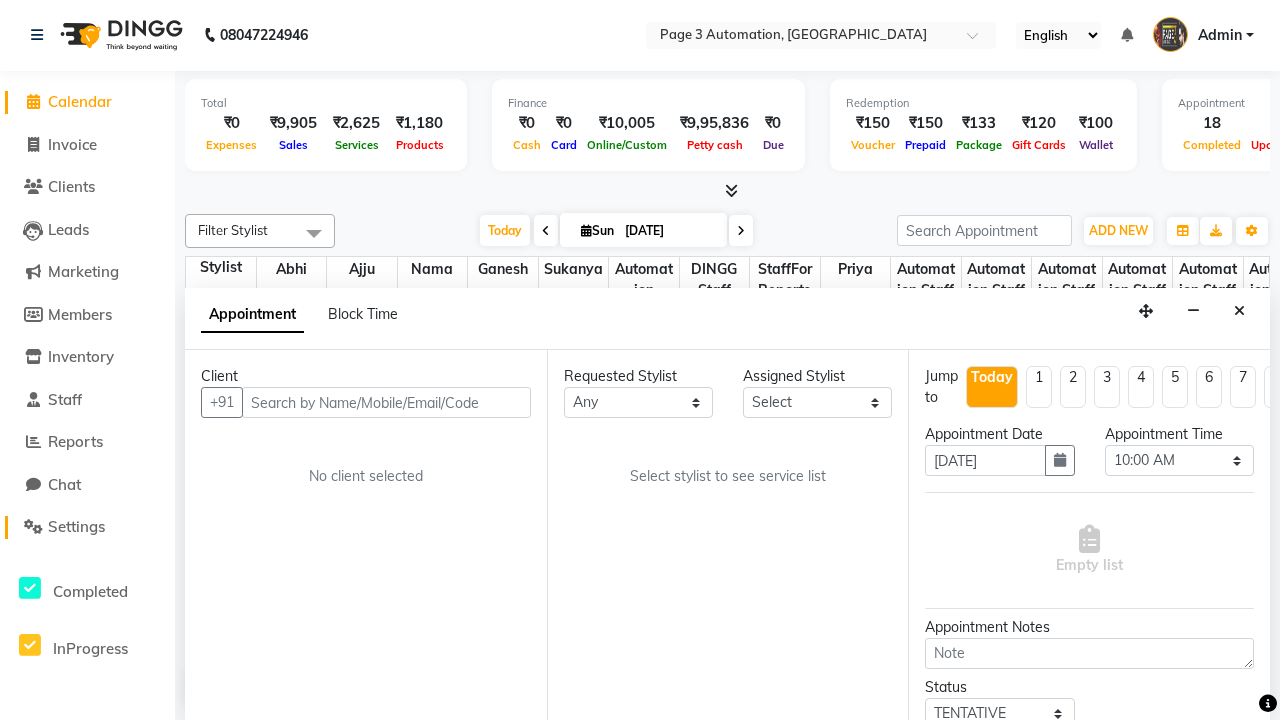 click on "Settings" 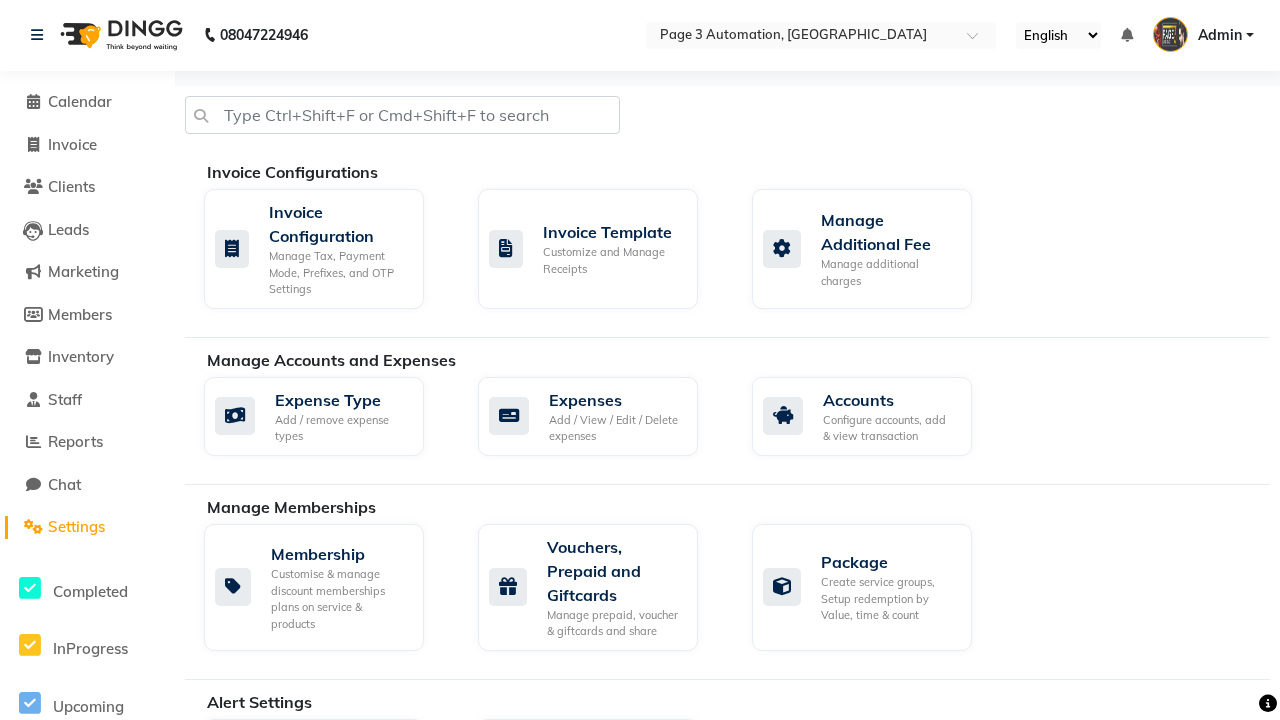 scroll, scrollTop: 0, scrollLeft: 0, axis: both 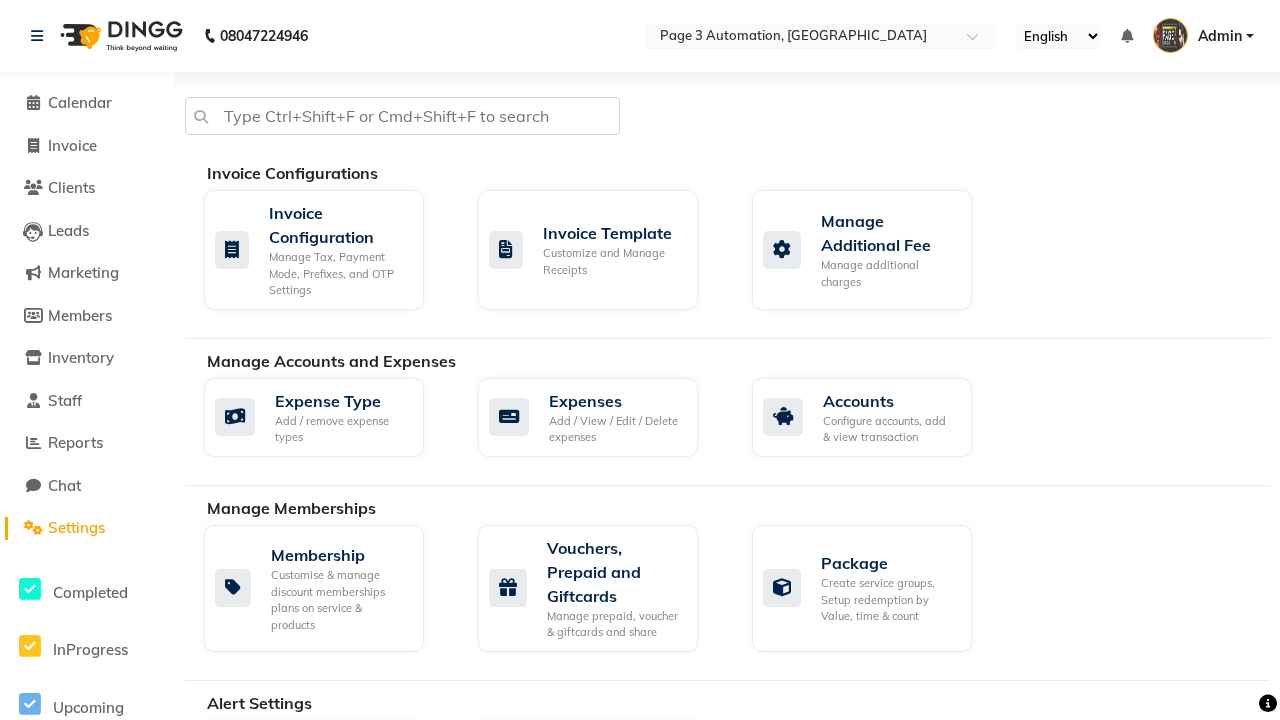 click on "Business Hours" 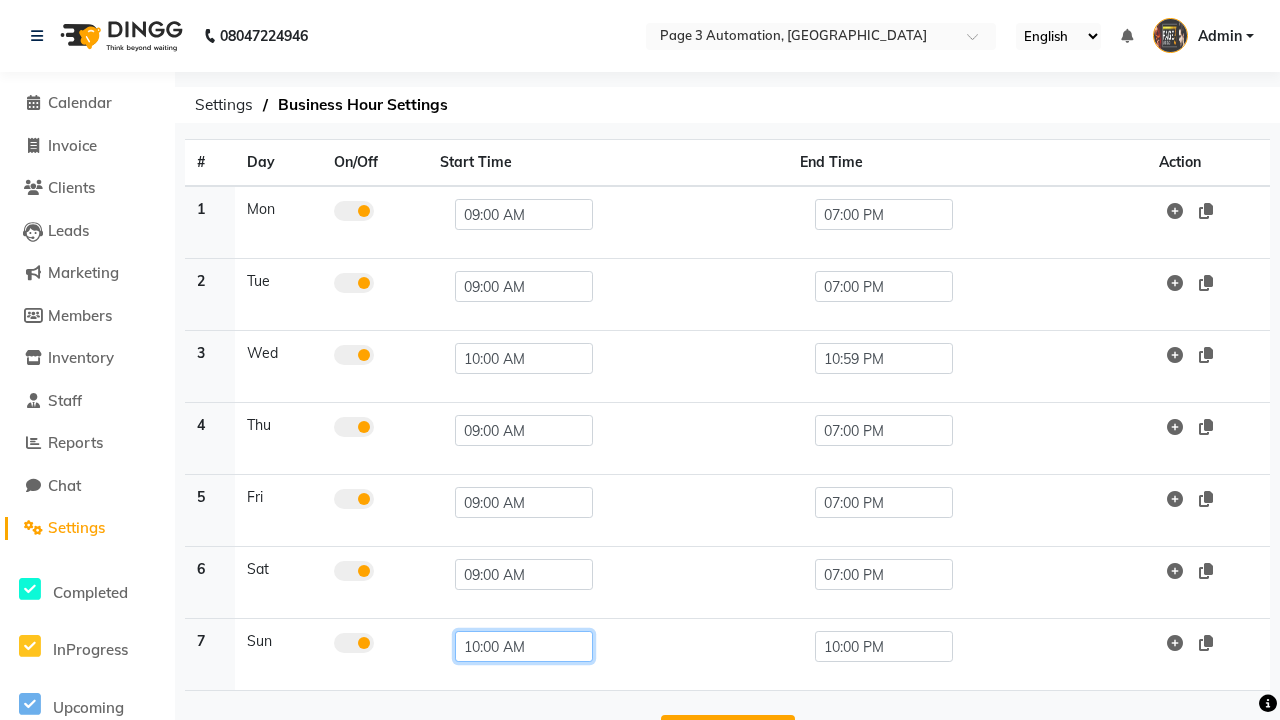 click on "10:00 AM" 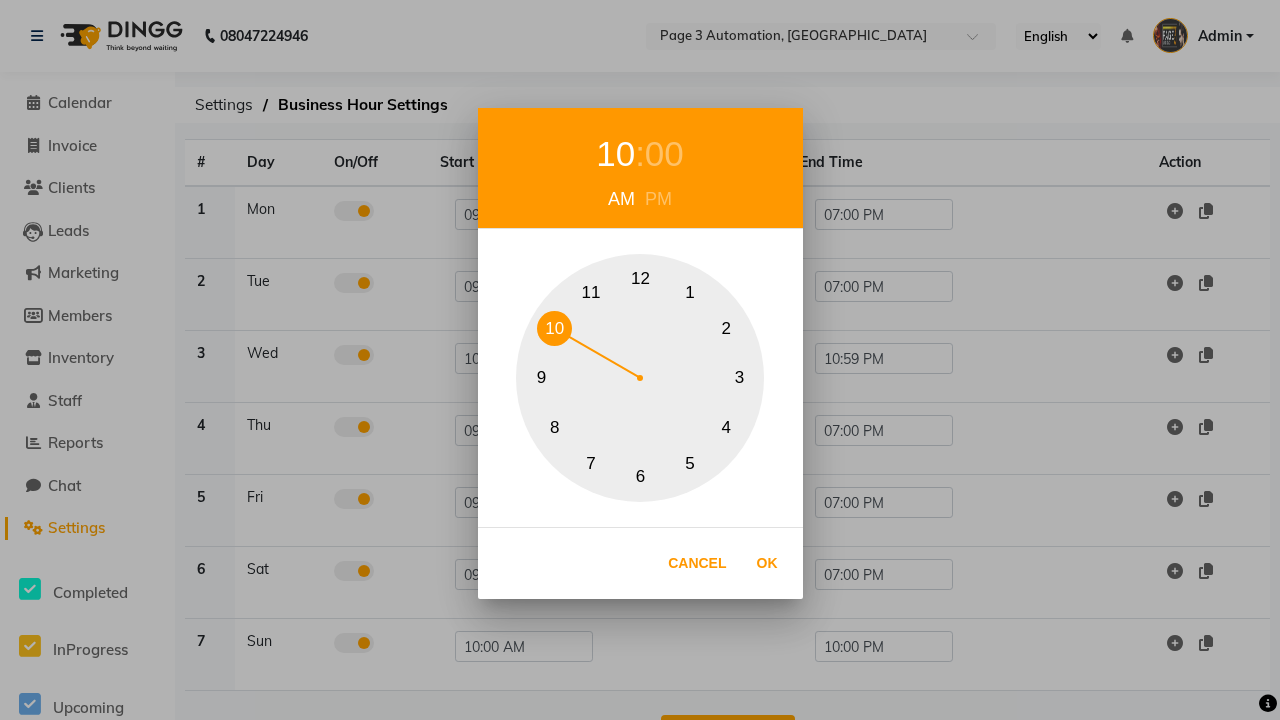 click on "9" at bounding box center [541, 378] 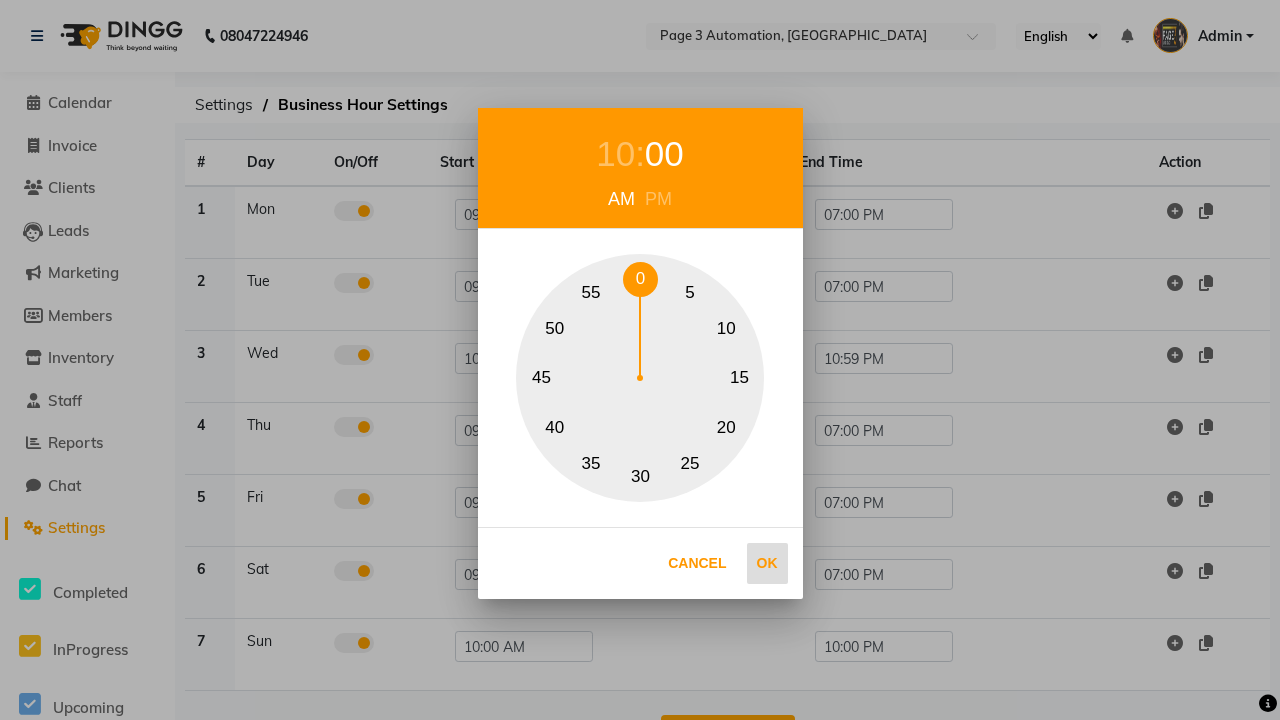 click on "0" at bounding box center [640, 279] 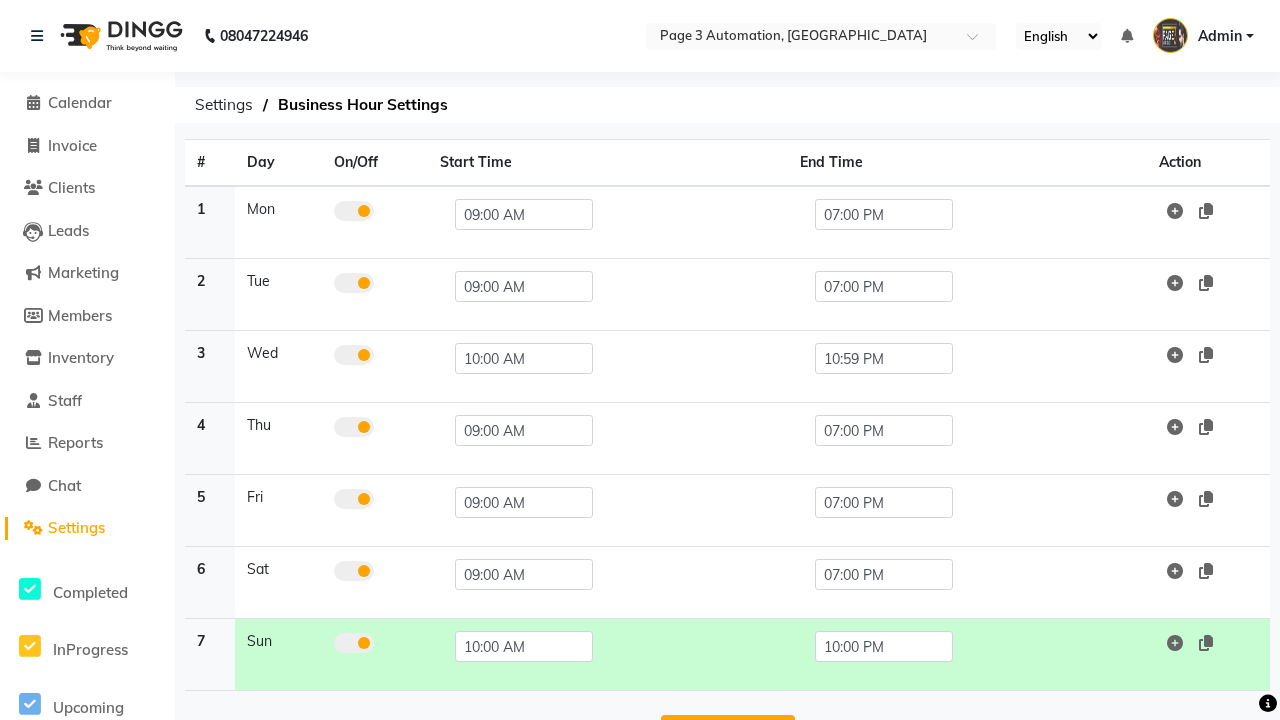 scroll, scrollTop: 63, scrollLeft: 0, axis: vertical 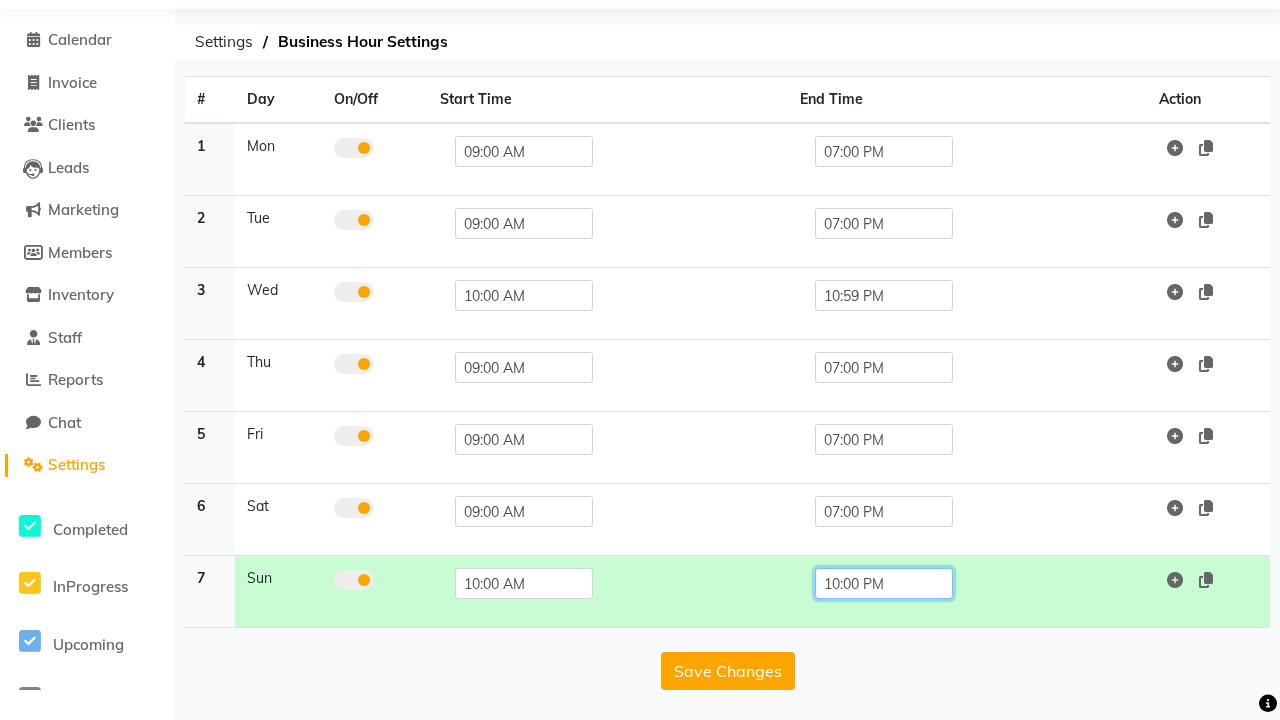 click on "10:00 PM" 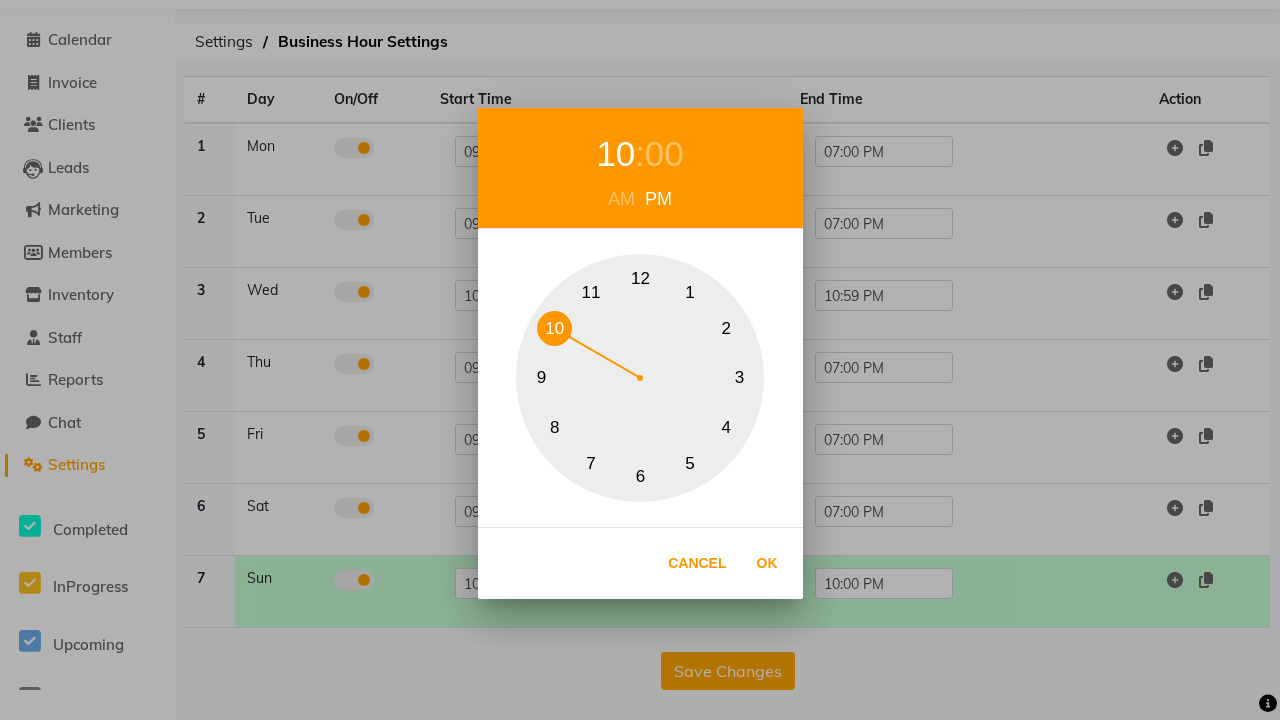 click on "7" at bounding box center [591, 463] 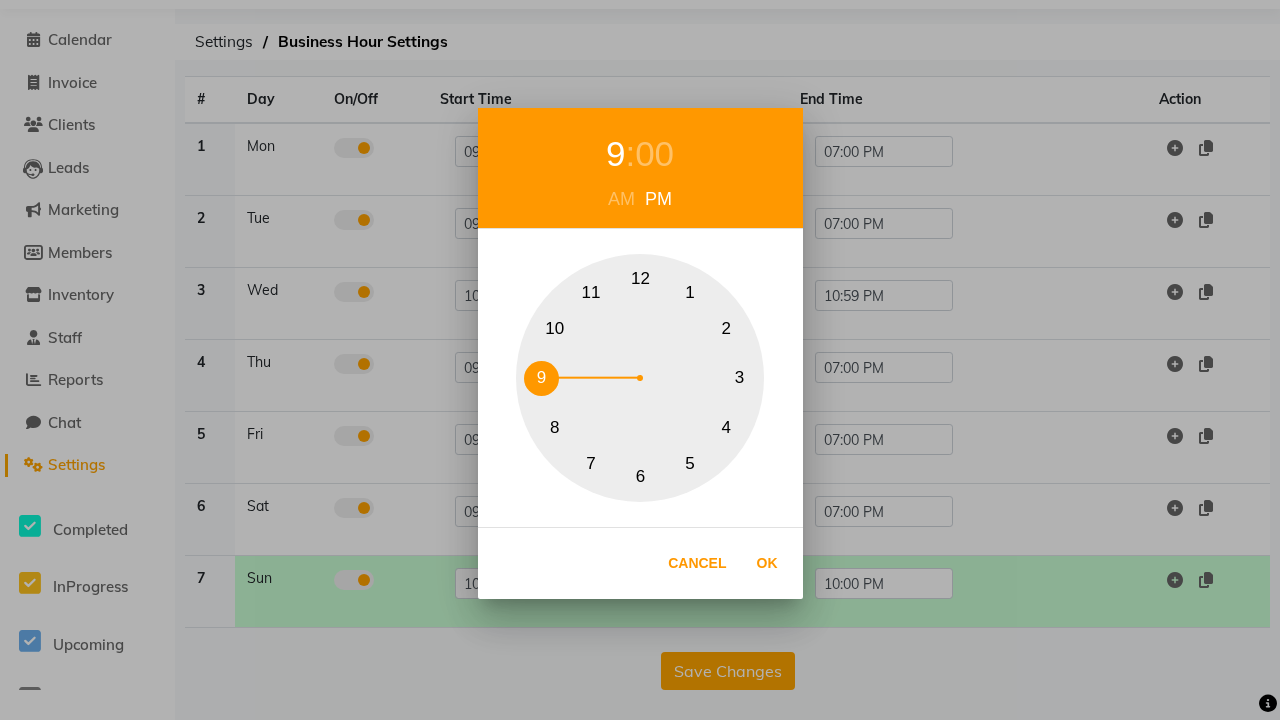 click on "00" at bounding box center [654, 154] 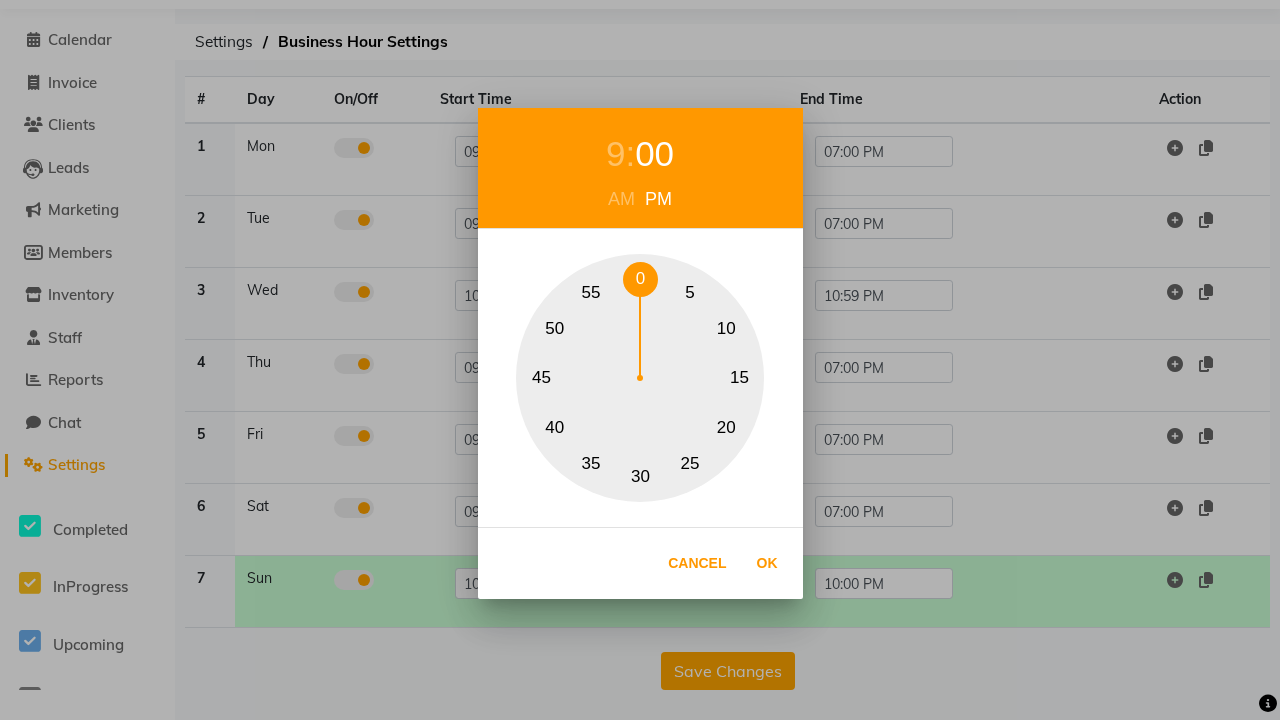 click on "0" at bounding box center [640, 279] 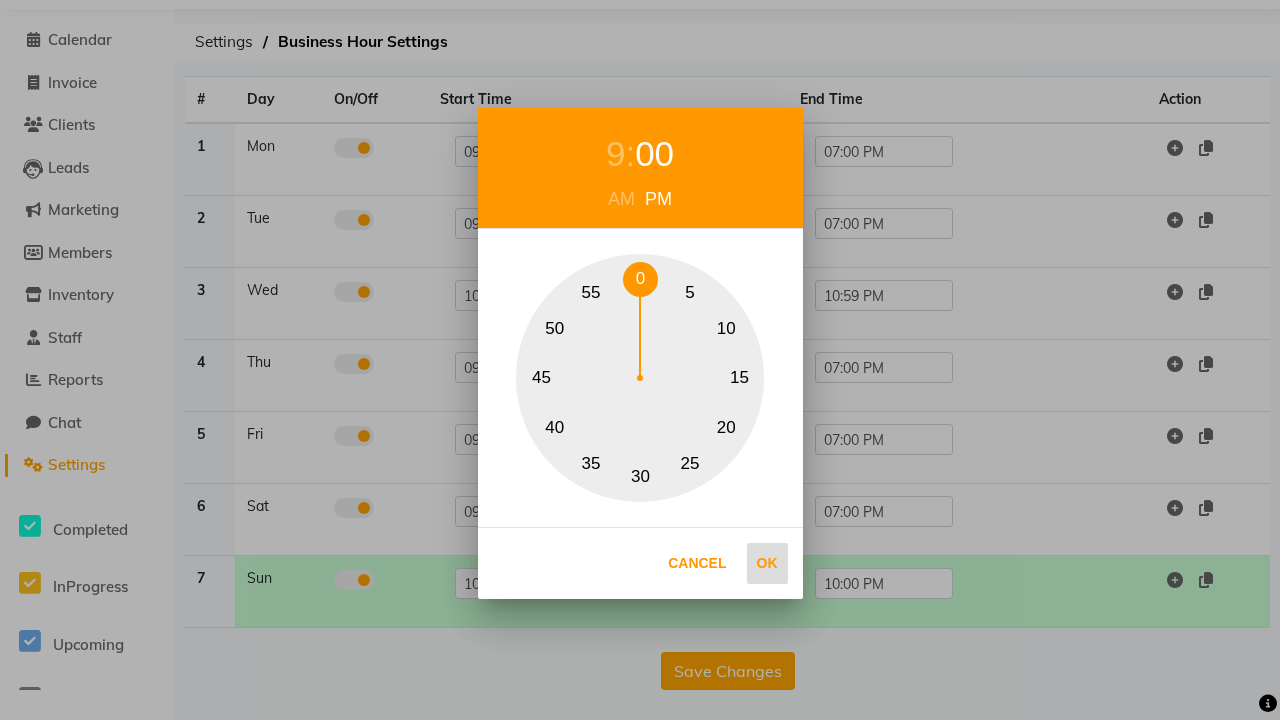 click on "Ok" at bounding box center (767, 563) 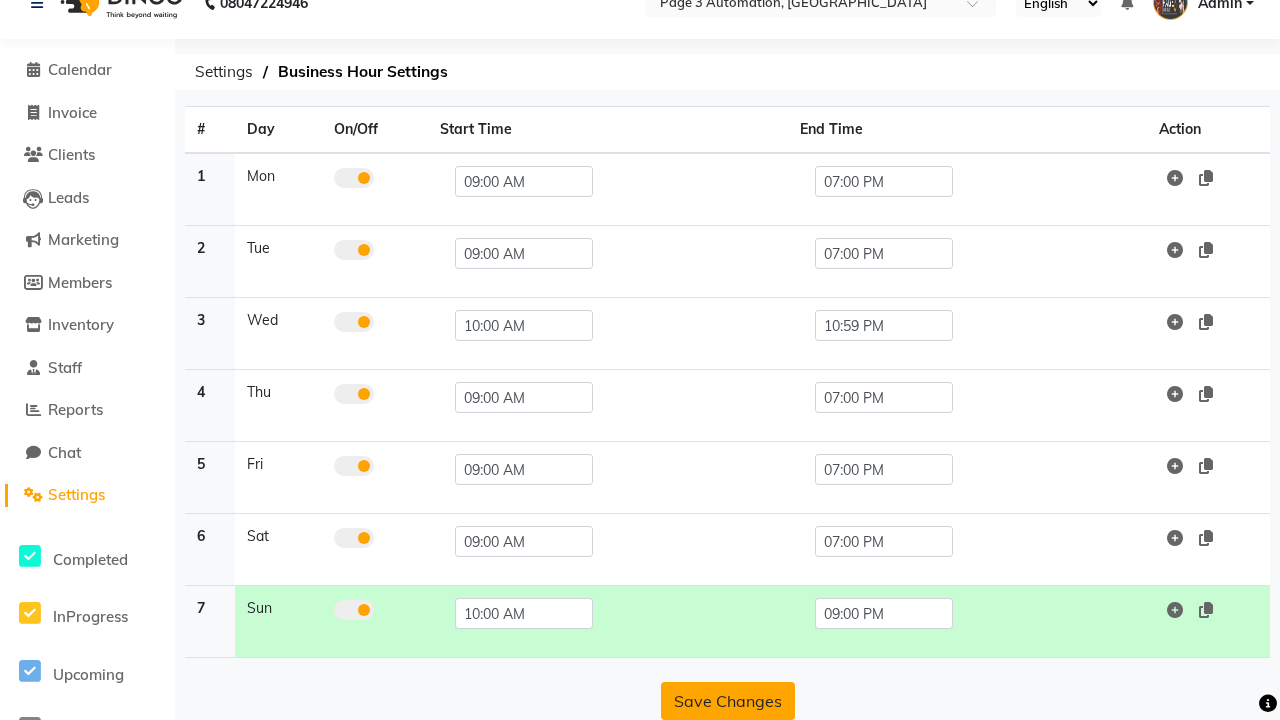 click on "Save Changes" 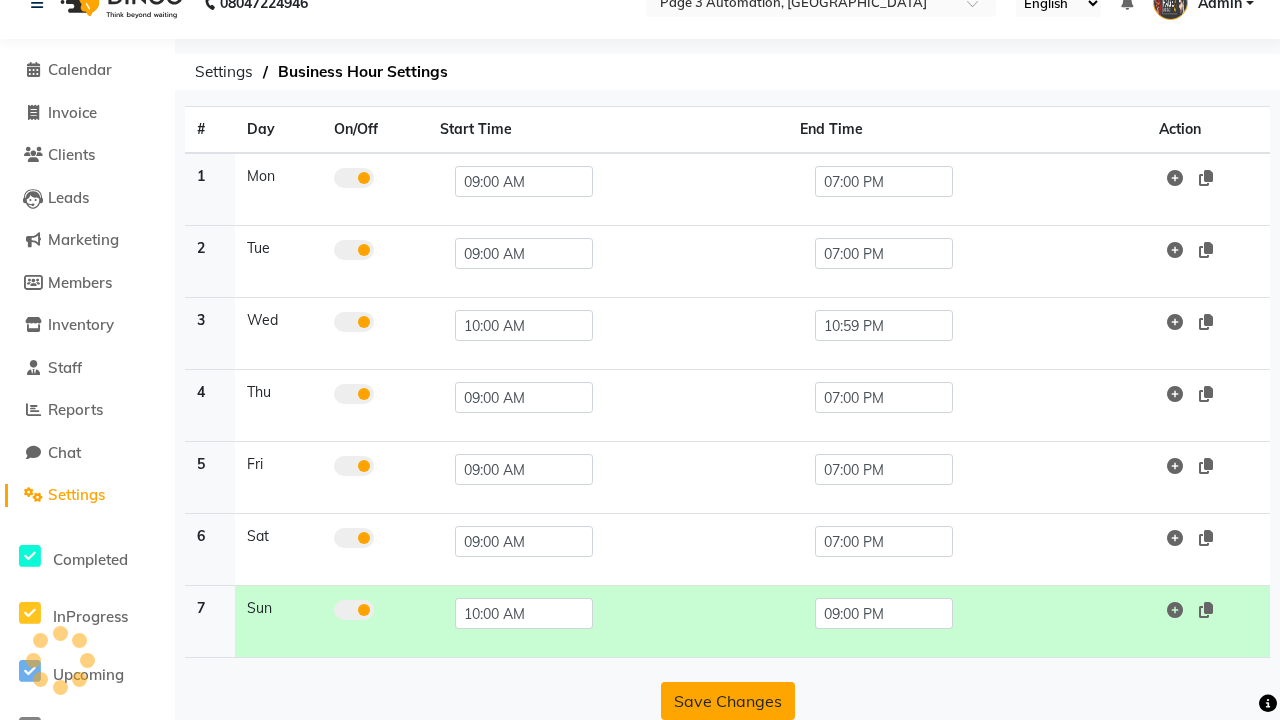scroll, scrollTop: 63, scrollLeft: 0, axis: vertical 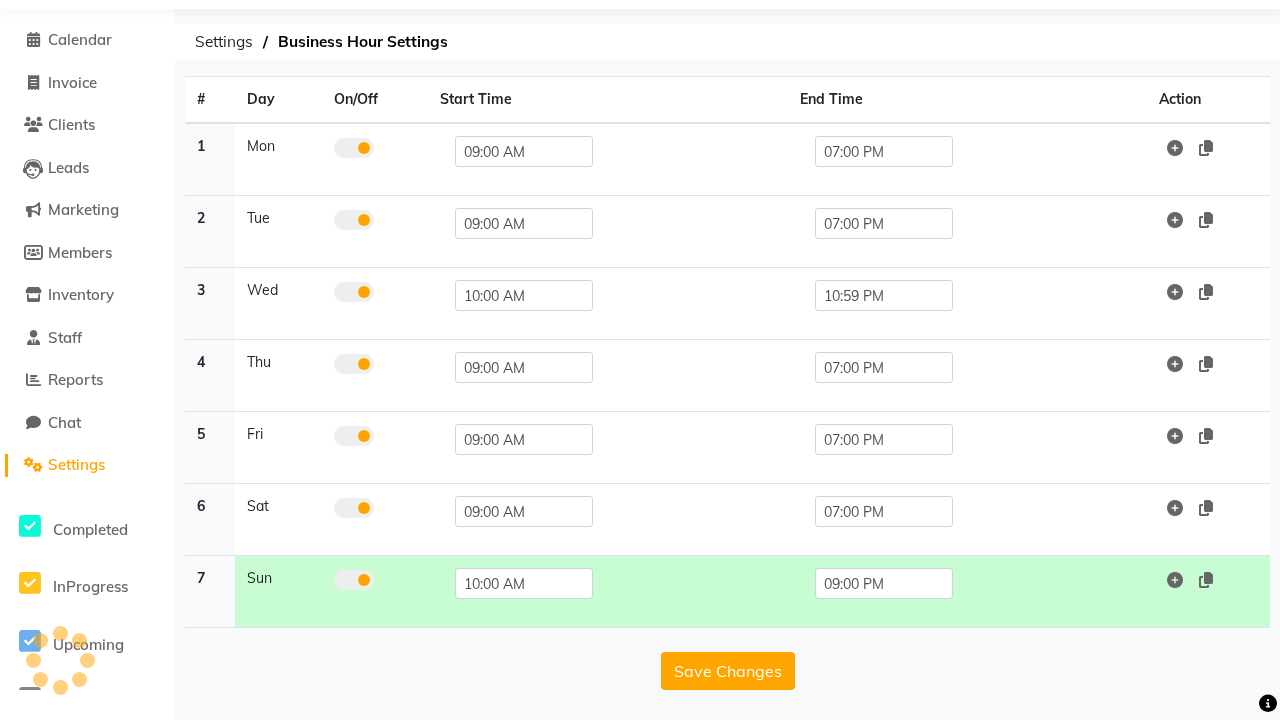 click at bounding box center [41, -27] 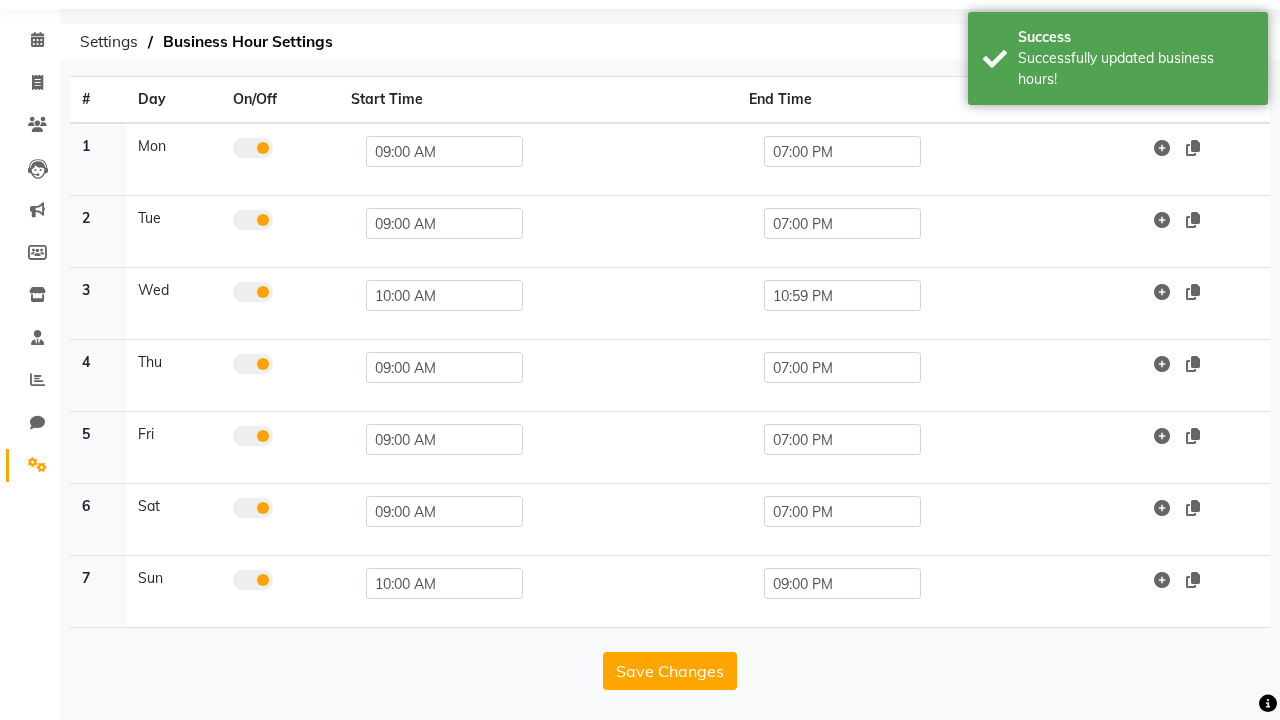 scroll, scrollTop: 0, scrollLeft: 0, axis: both 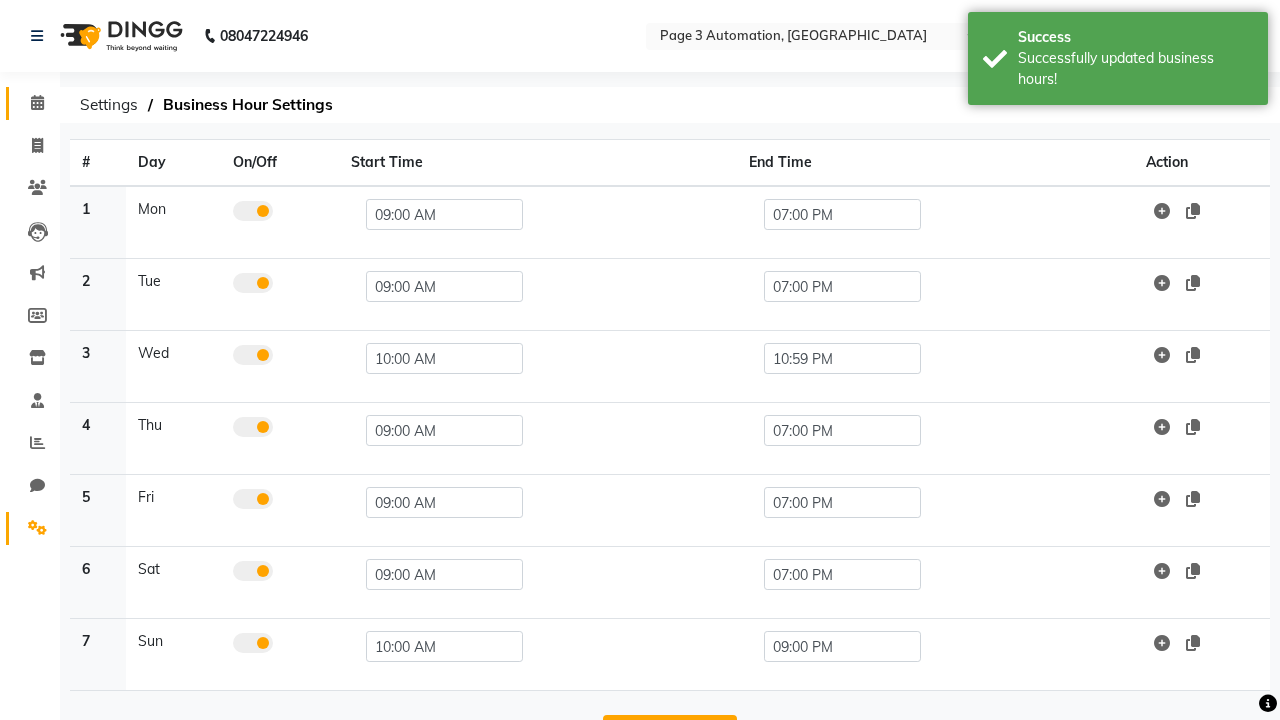 click 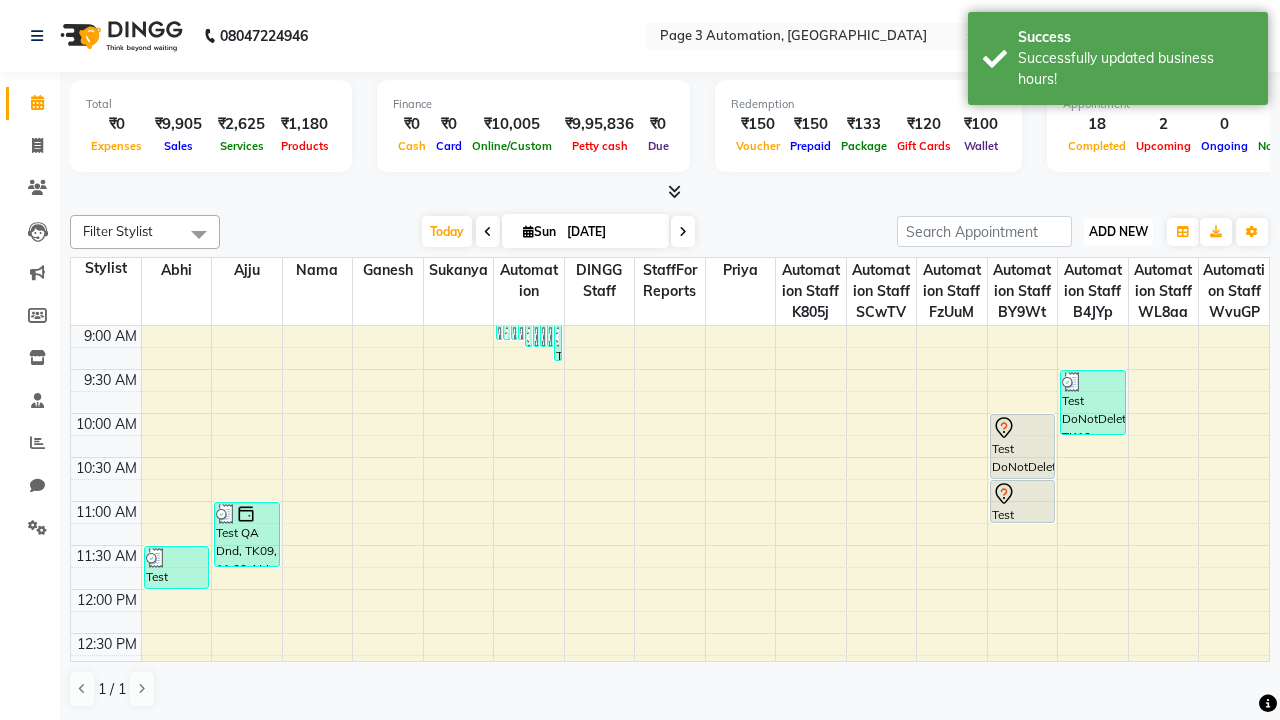 click on "ADD NEW" at bounding box center [1118, 231] 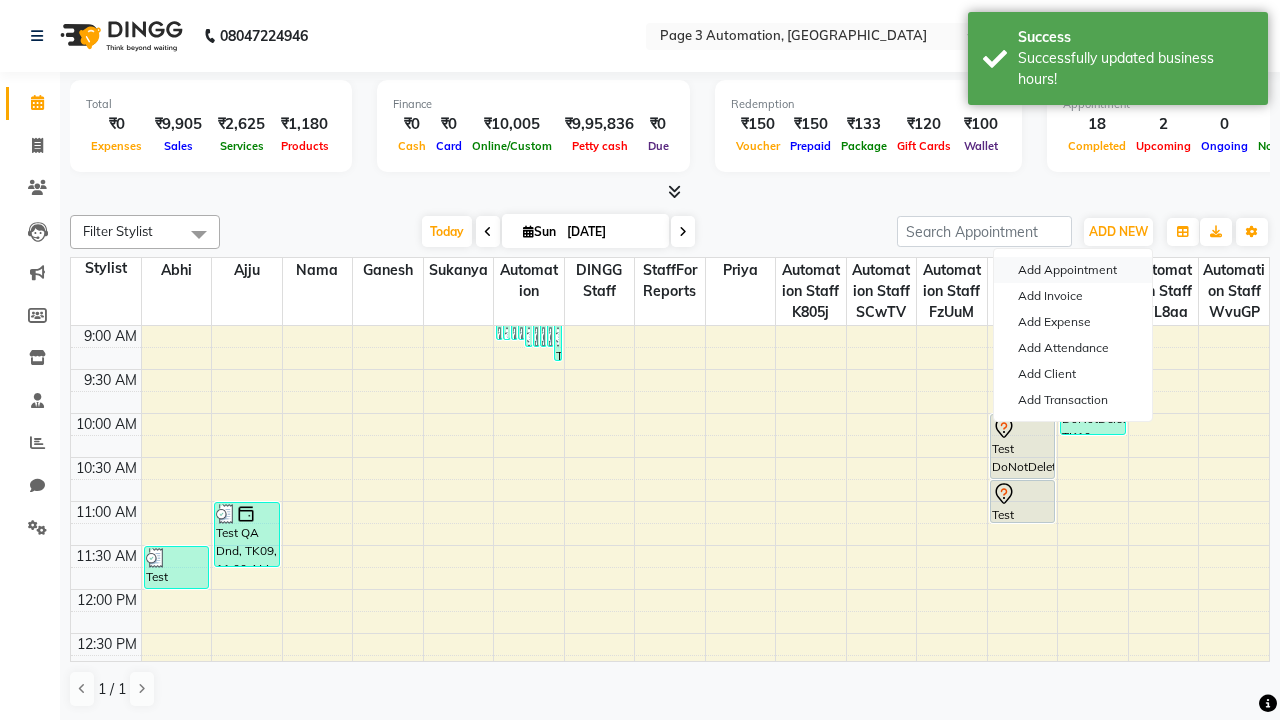 click on "Add Appointment" at bounding box center [1073, 270] 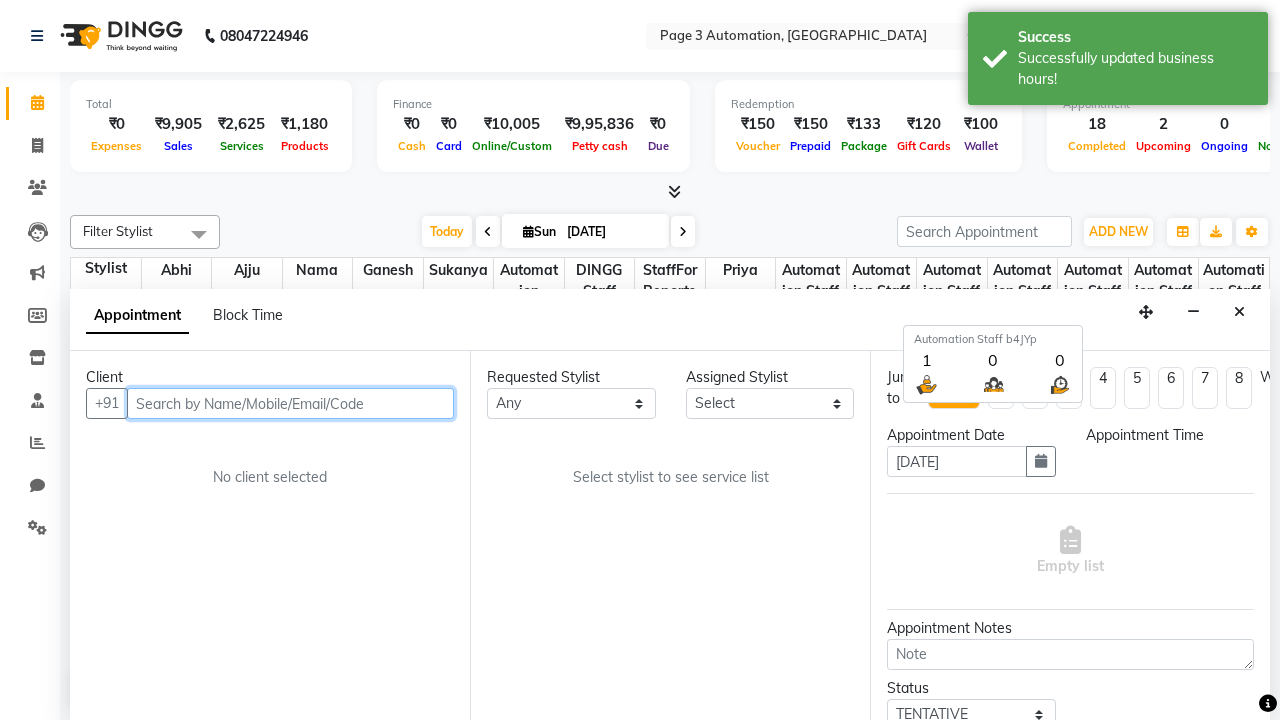 select on "600" 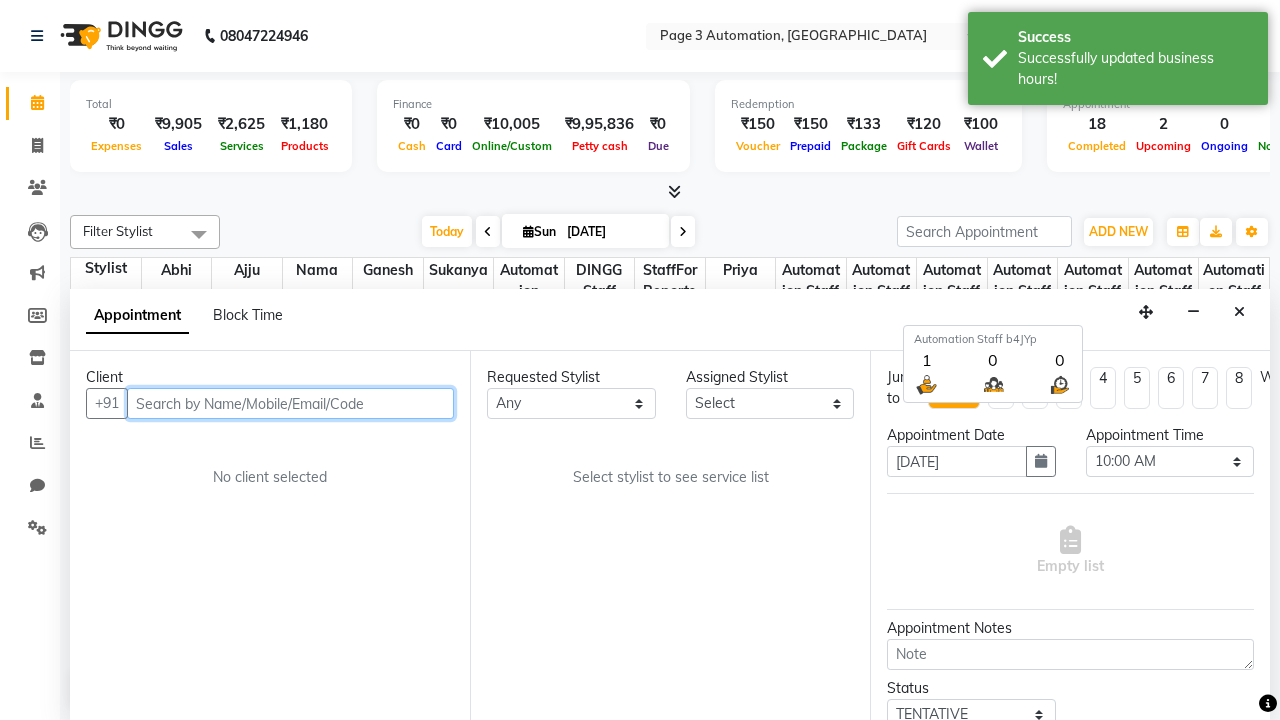 scroll, scrollTop: 1, scrollLeft: 0, axis: vertical 